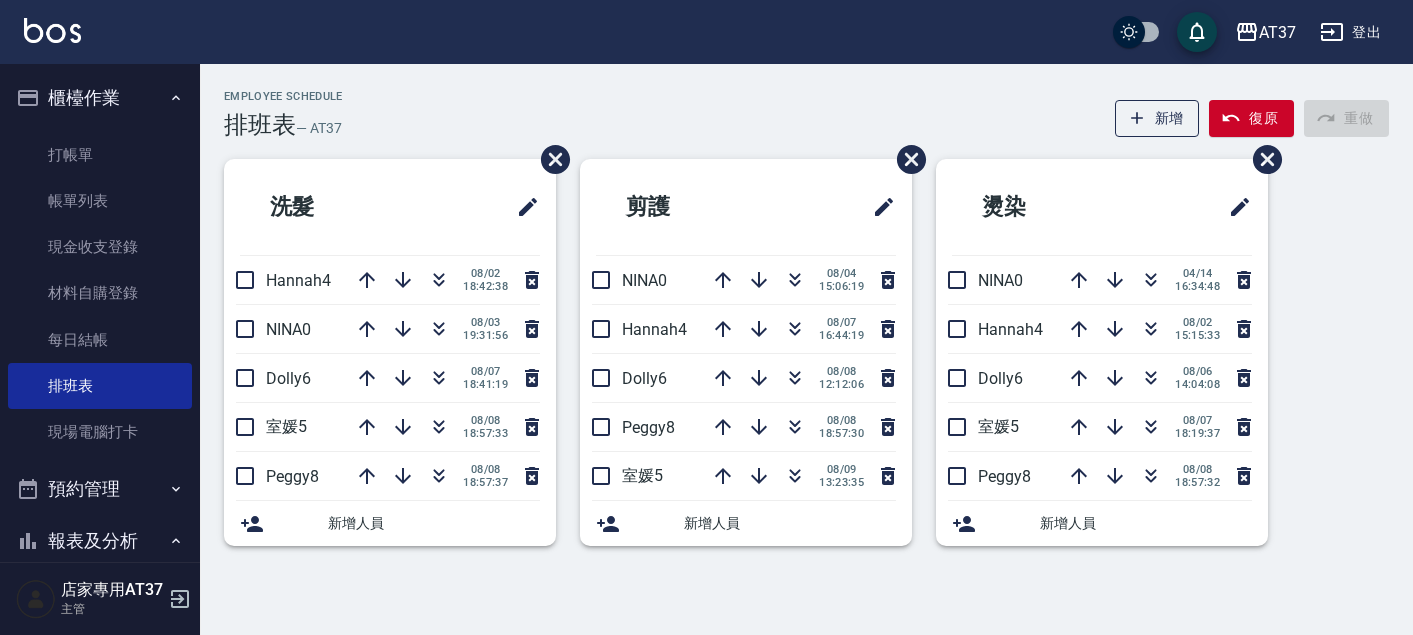 scroll, scrollTop: 0, scrollLeft: 0, axis: both 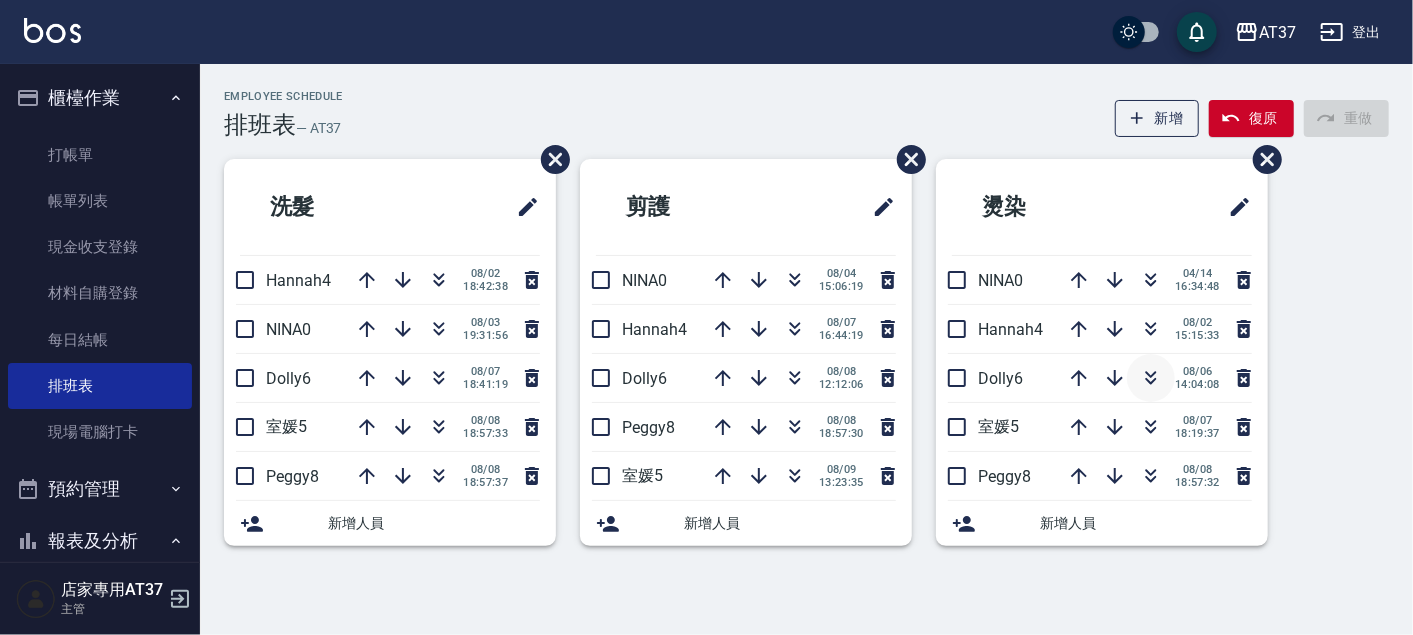 click 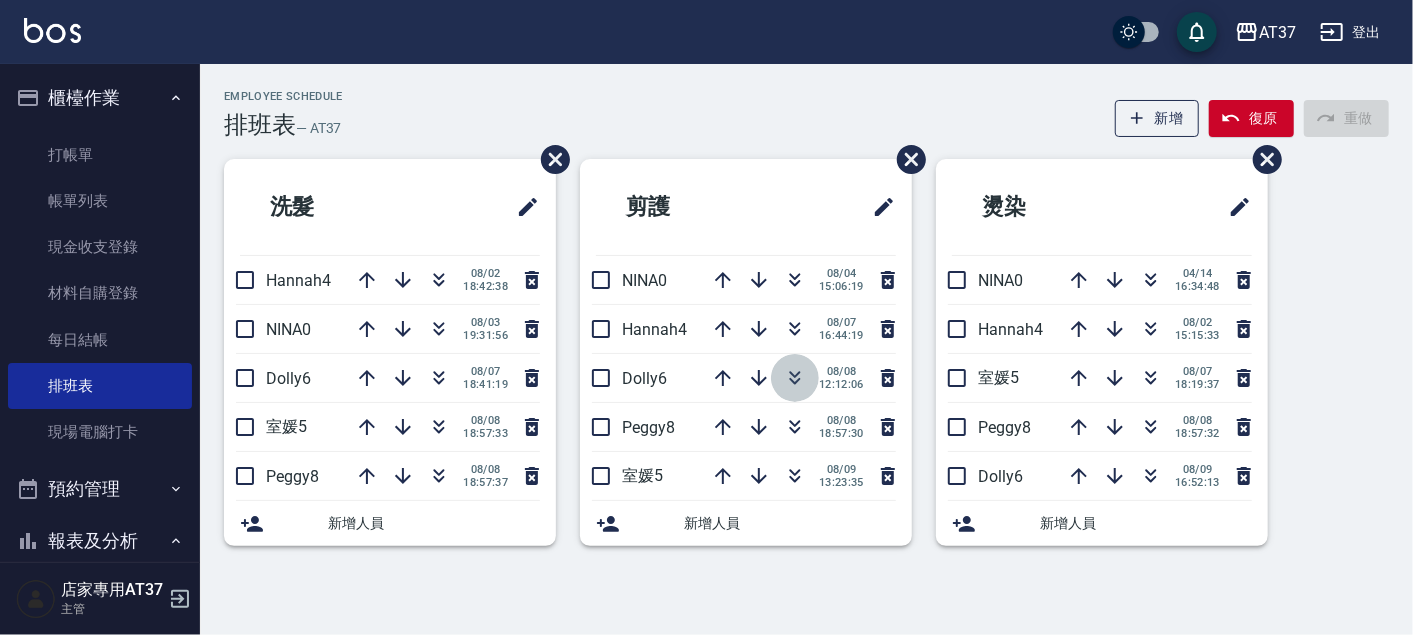 click 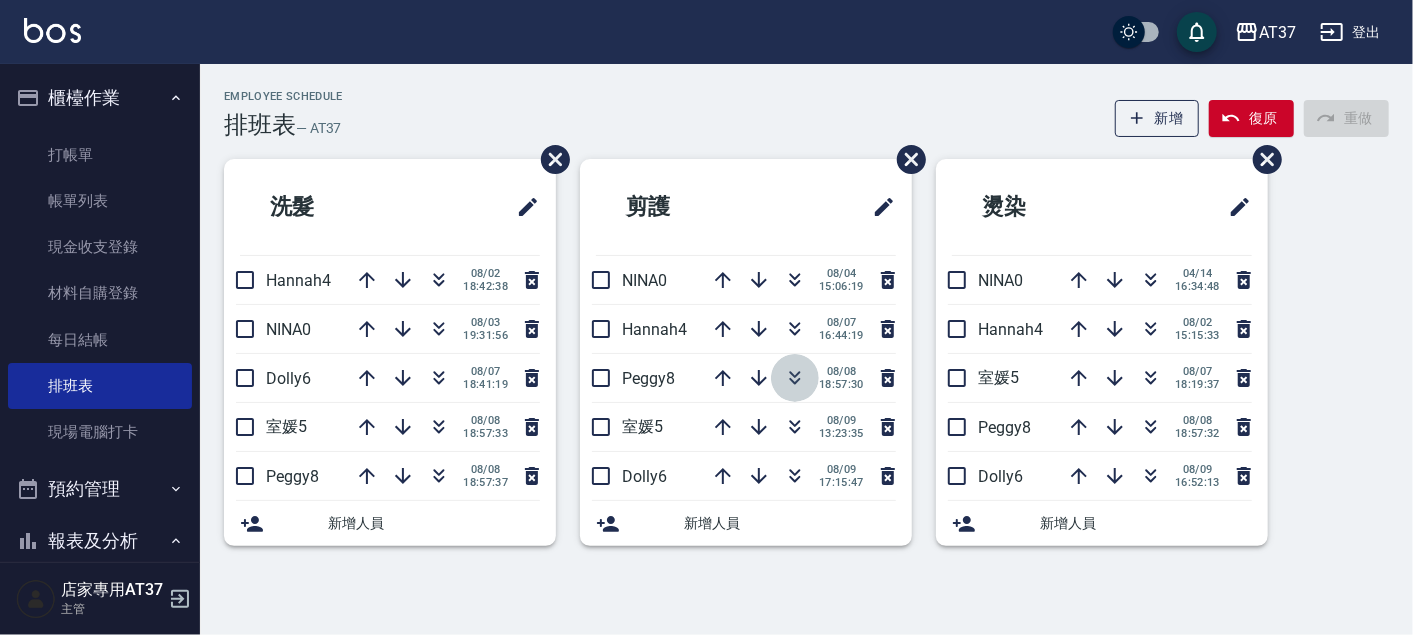 click 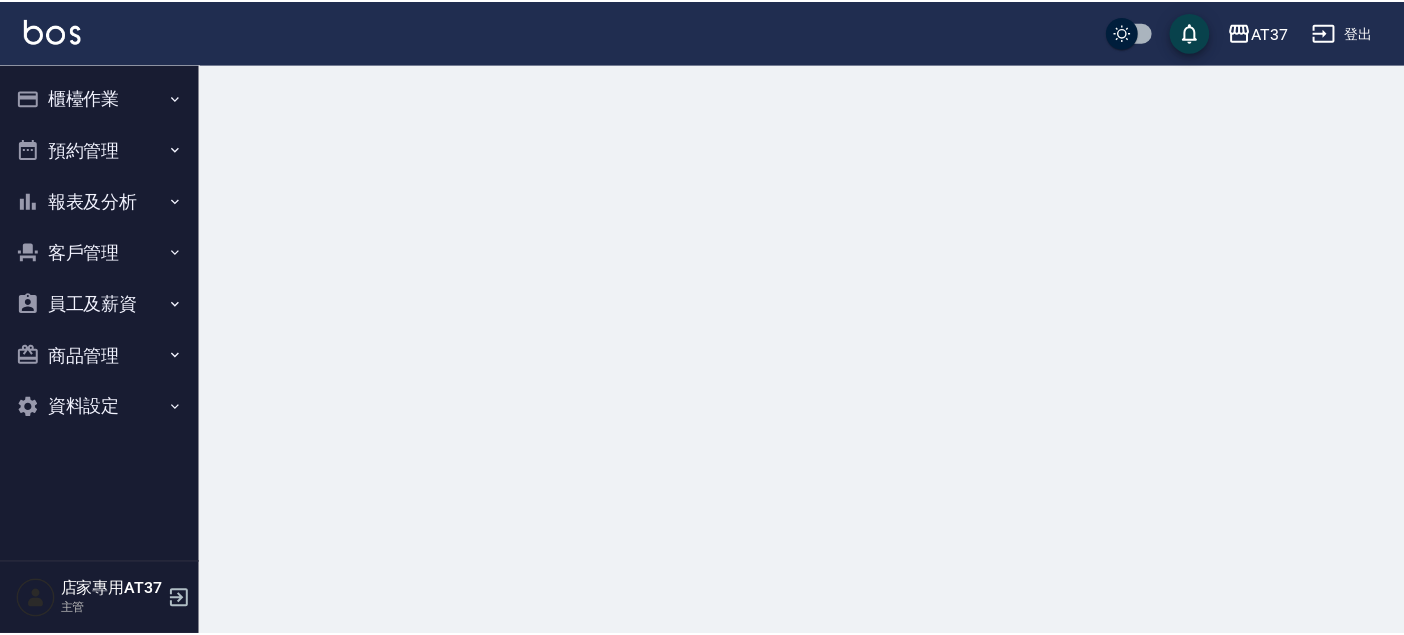 scroll, scrollTop: 0, scrollLeft: 0, axis: both 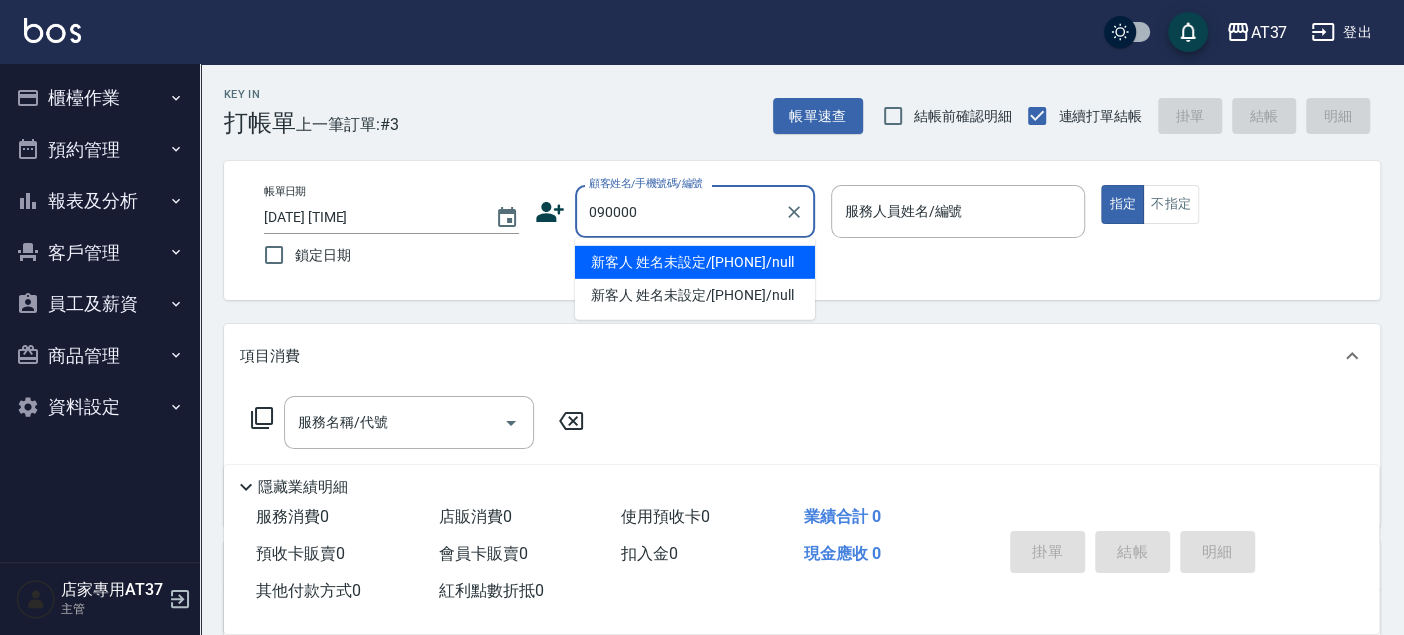 type on "新客人 姓名未設定/[PHONE]/null" 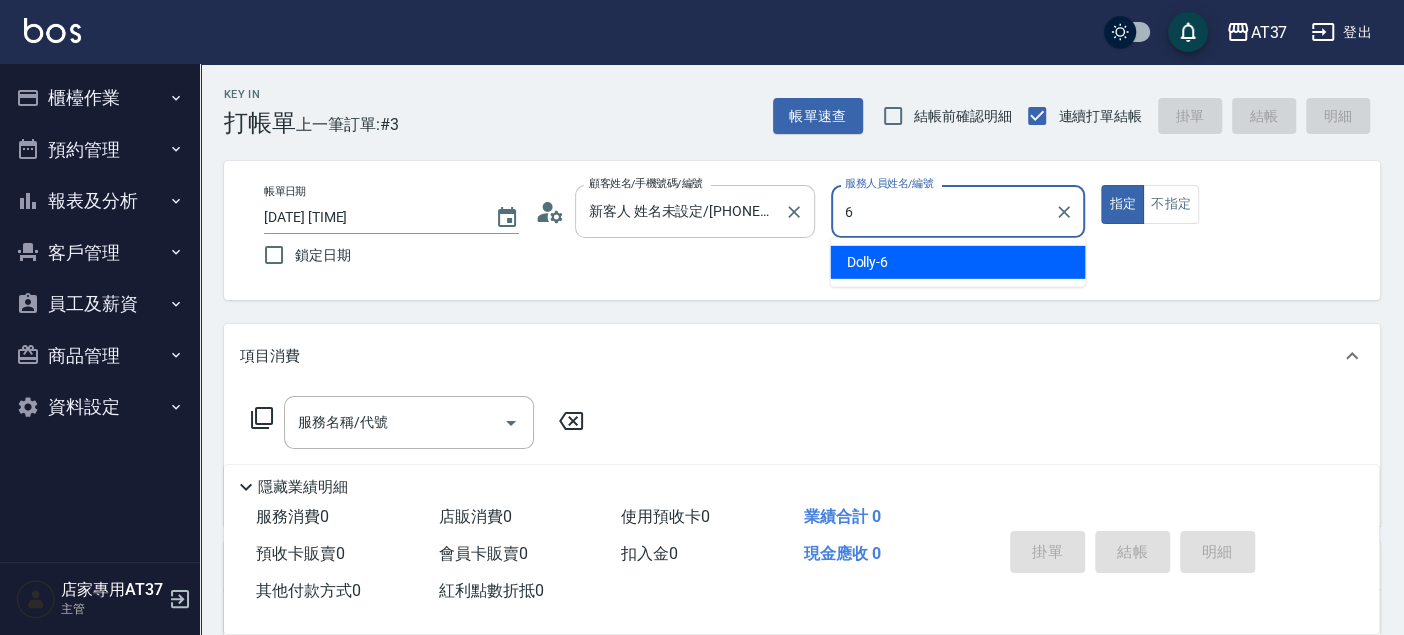 type on "6" 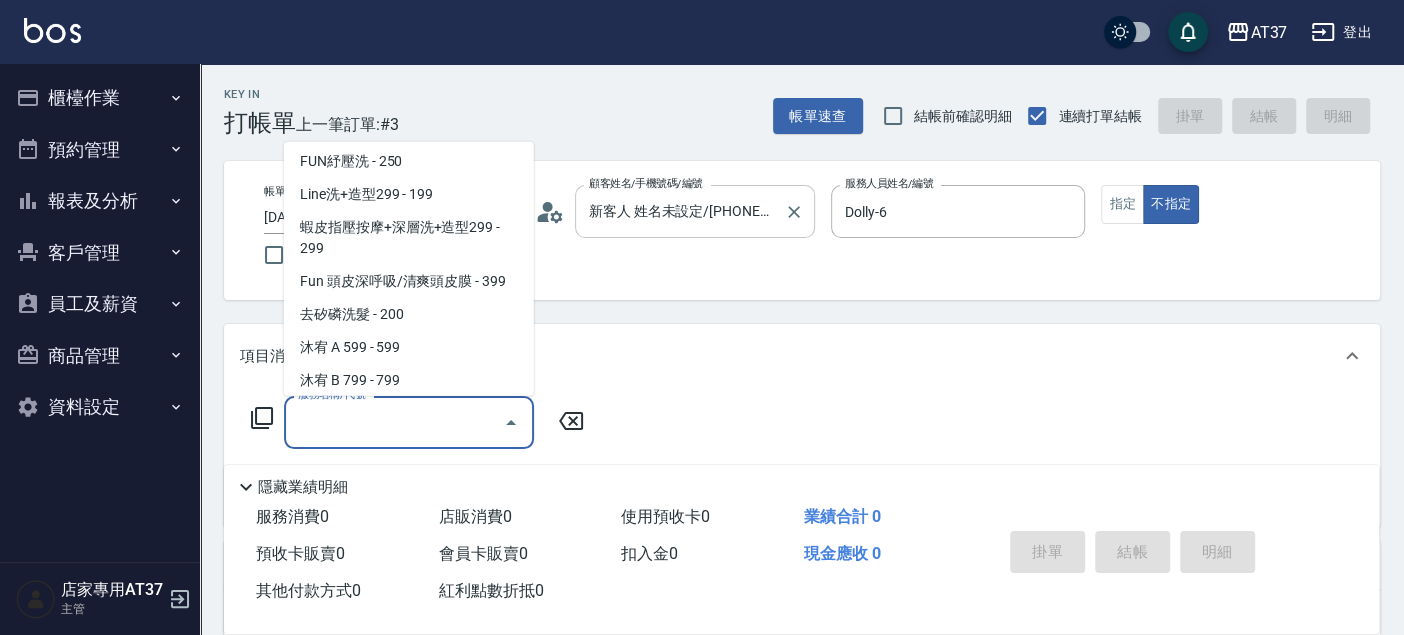 scroll, scrollTop: 302, scrollLeft: 0, axis: vertical 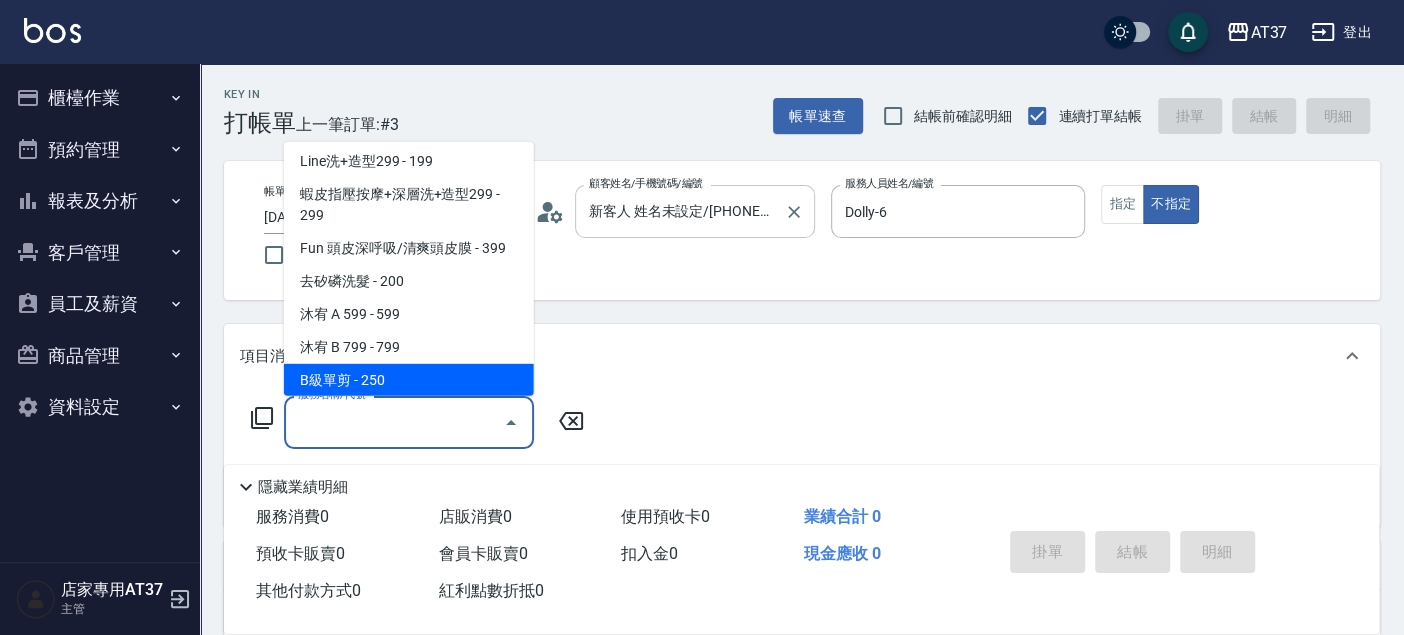 type on "B級單剪(201)" 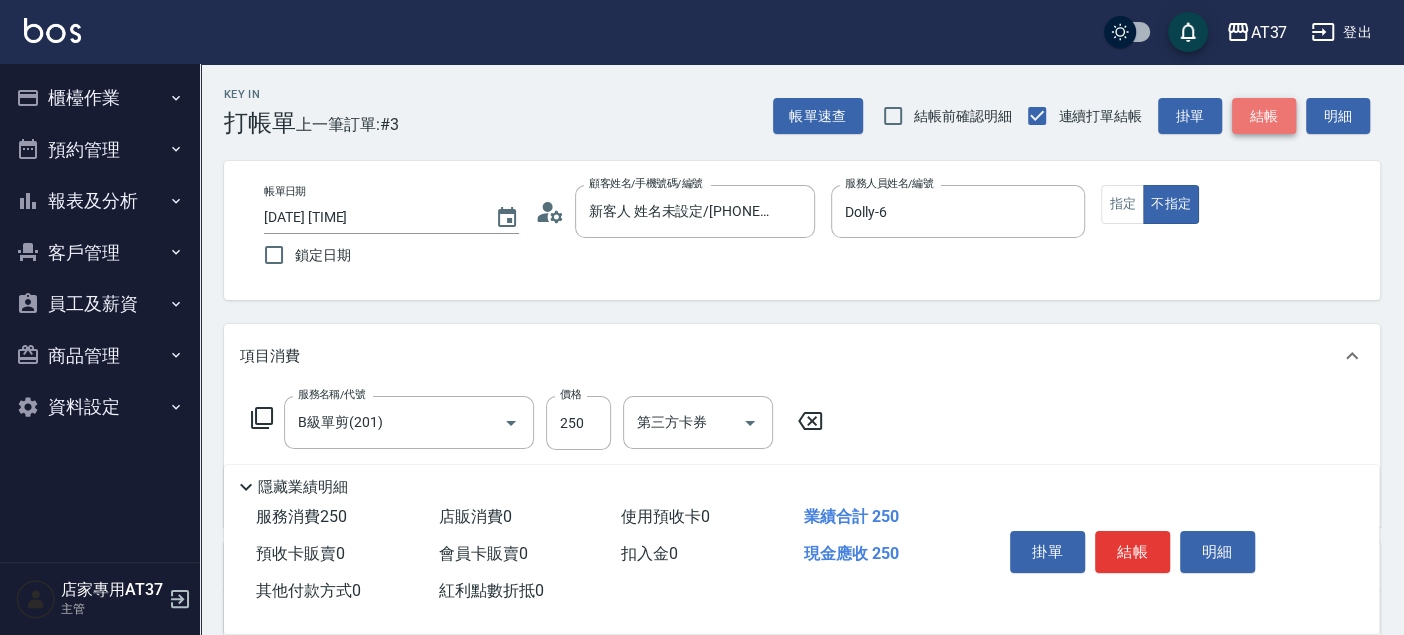 click on "結帳" at bounding box center [1264, 116] 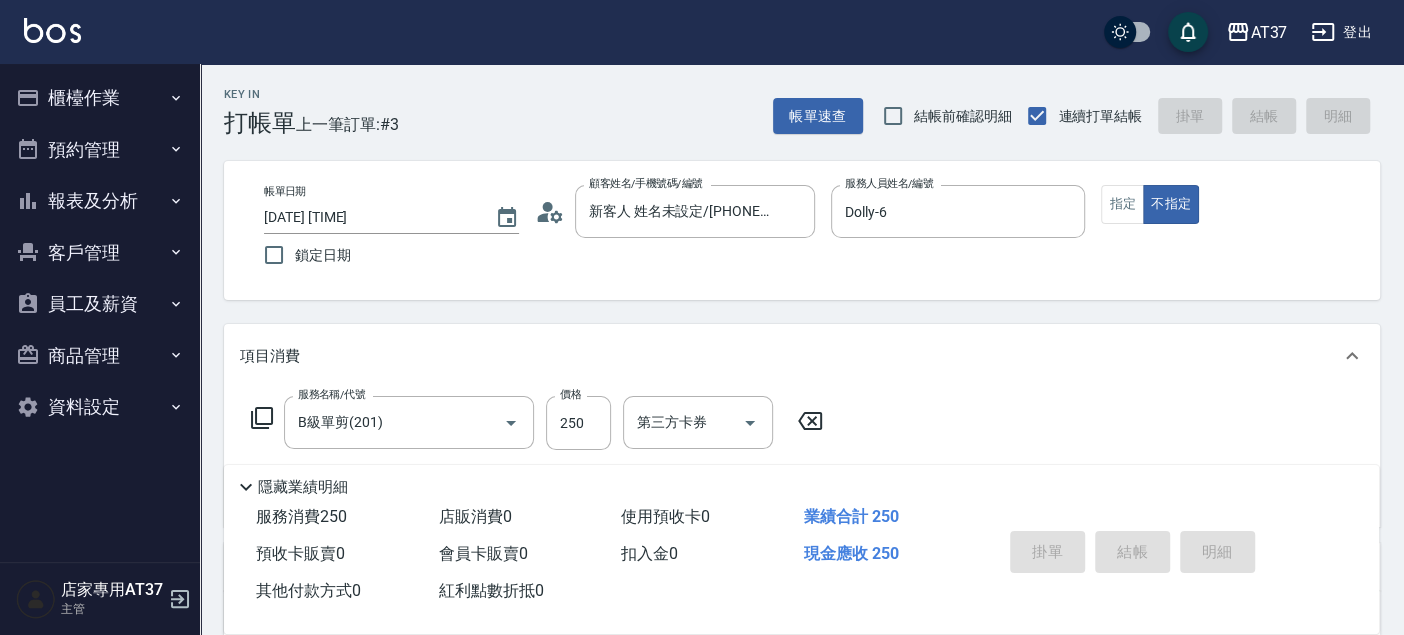 type 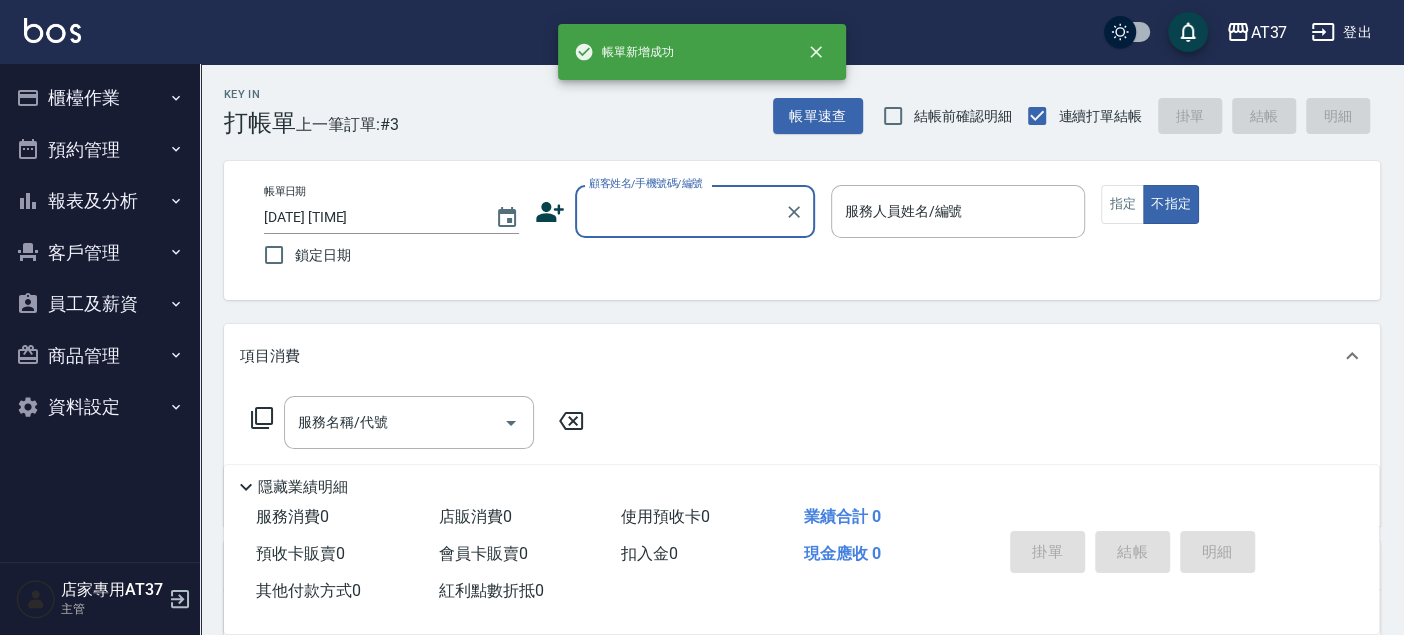 scroll, scrollTop: 0, scrollLeft: 0, axis: both 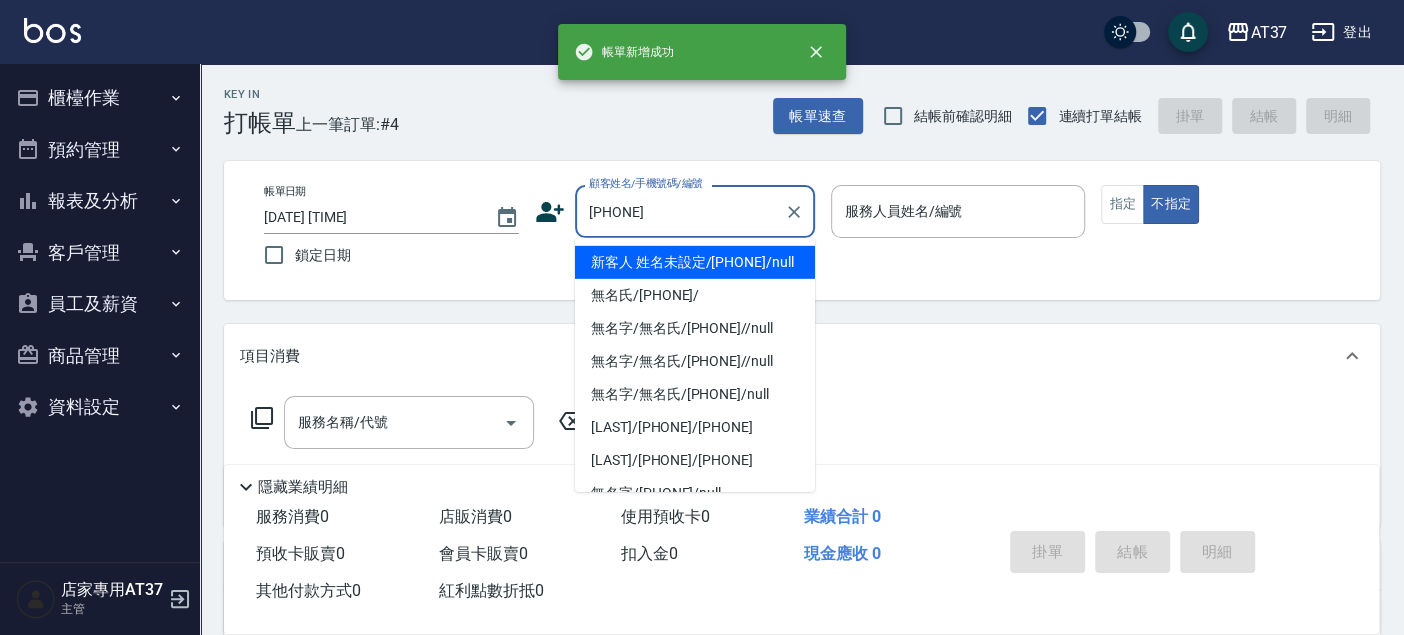 type on "新客人 姓名未設定/[PHONE]/null" 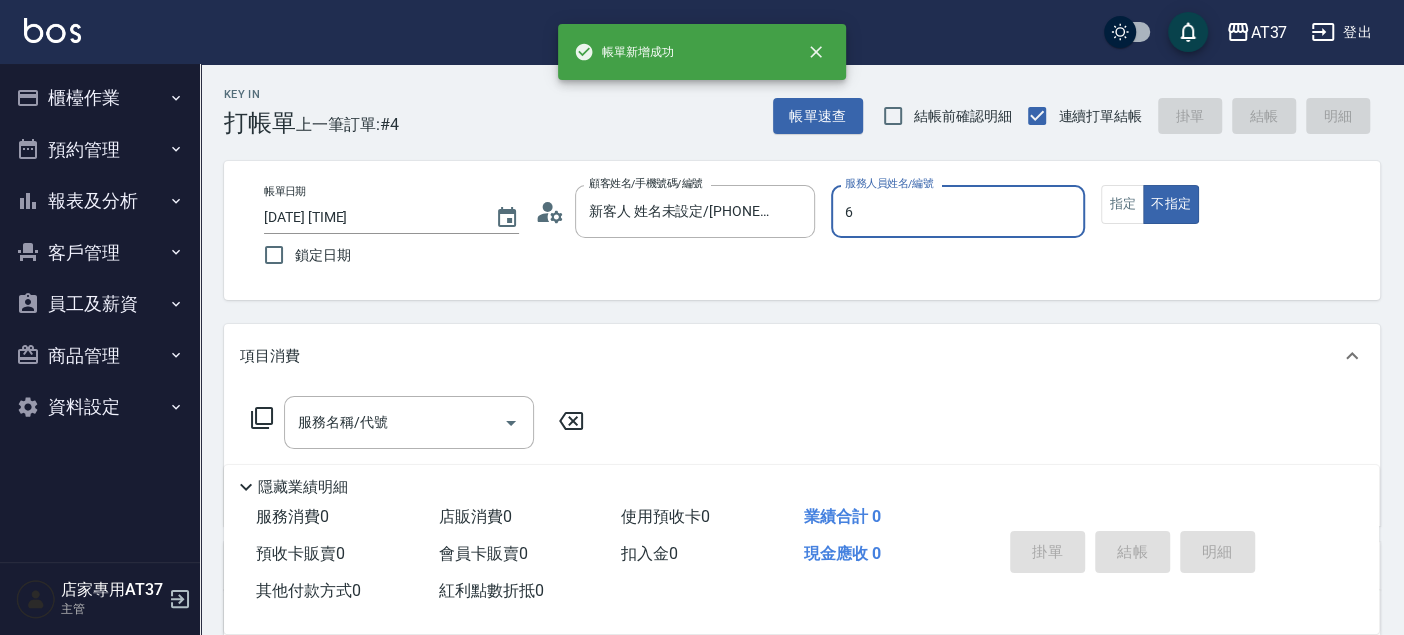 type on "6" 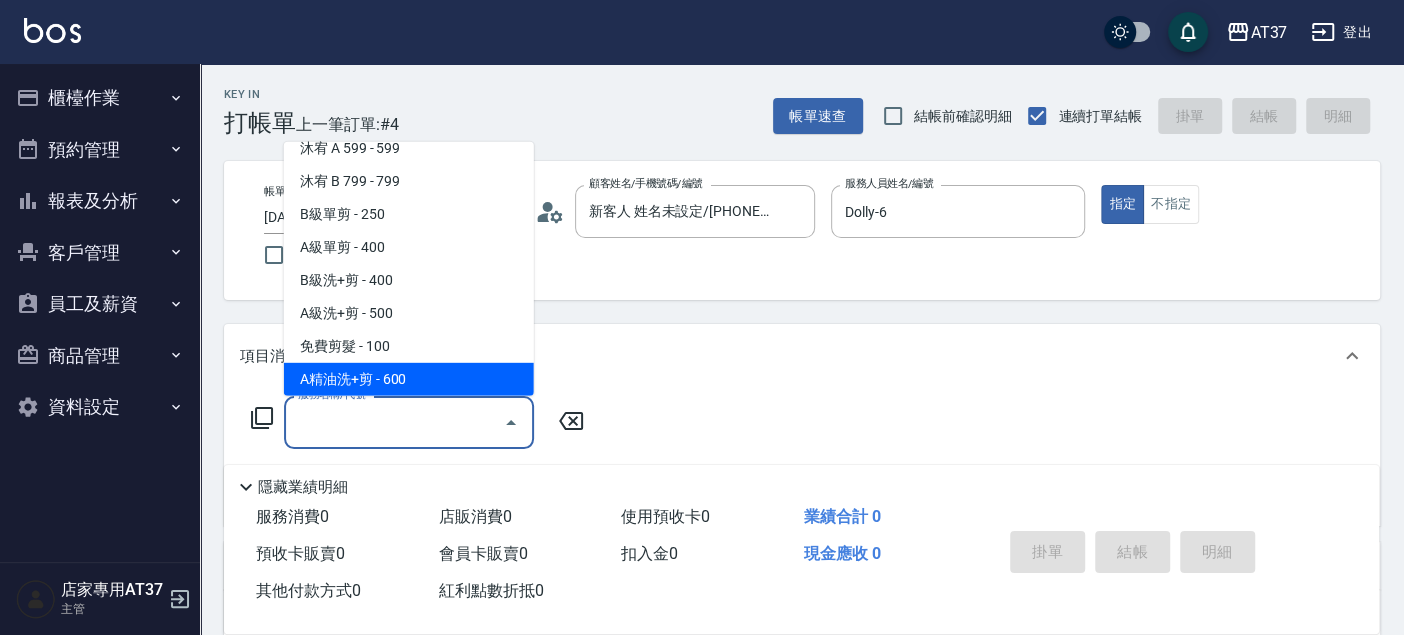 scroll, scrollTop: 500, scrollLeft: 0, axis: vertical 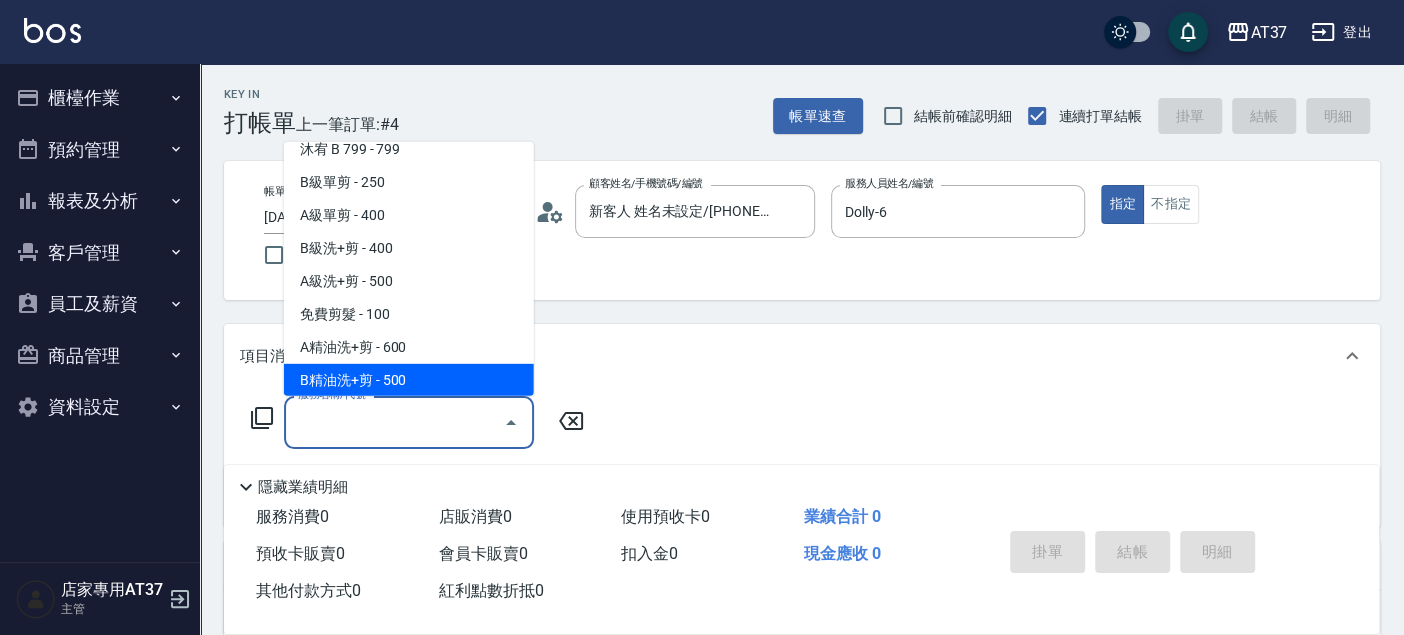 type on "A精油洗+剪(206)" 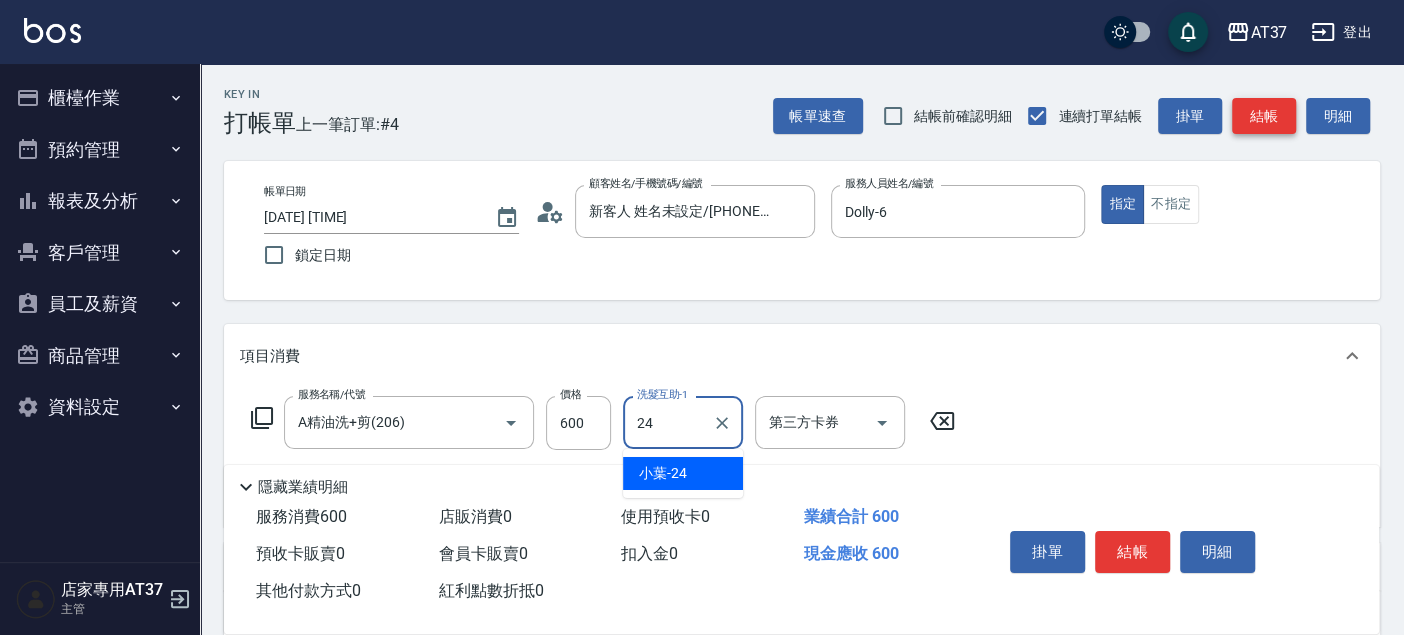 type on "小葉-24" 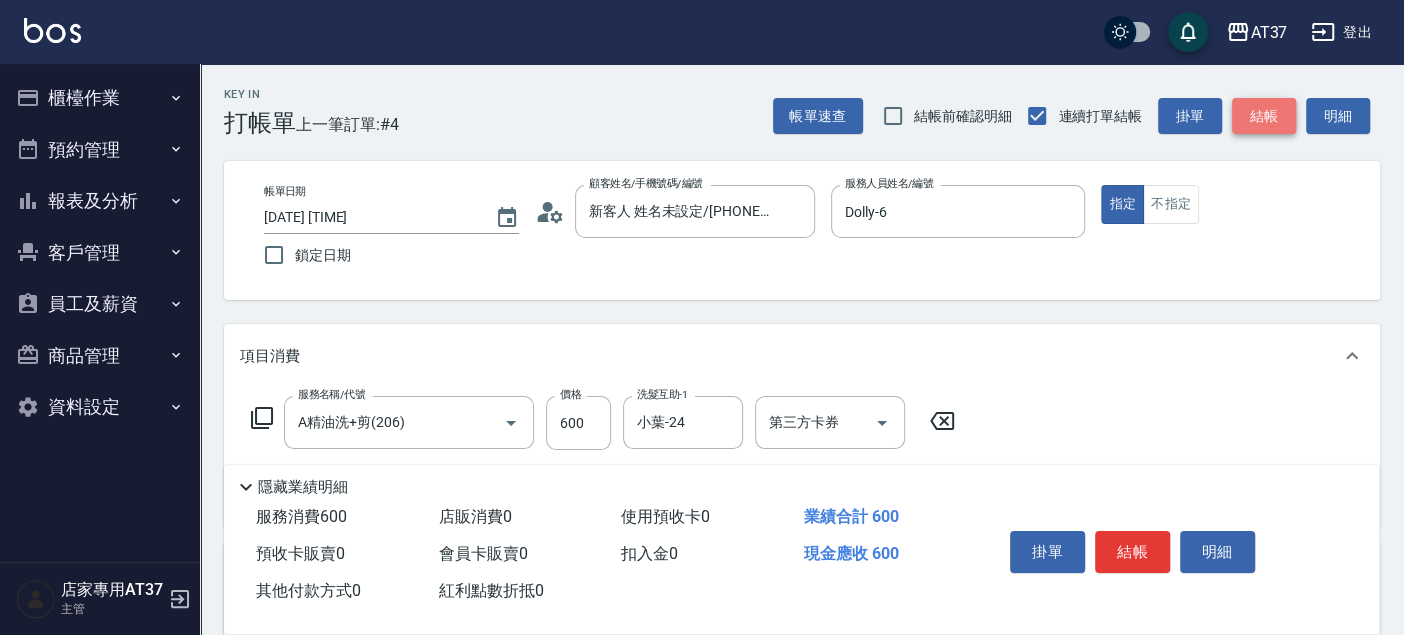 click on "結帳" at bounding box center [1264, 116] 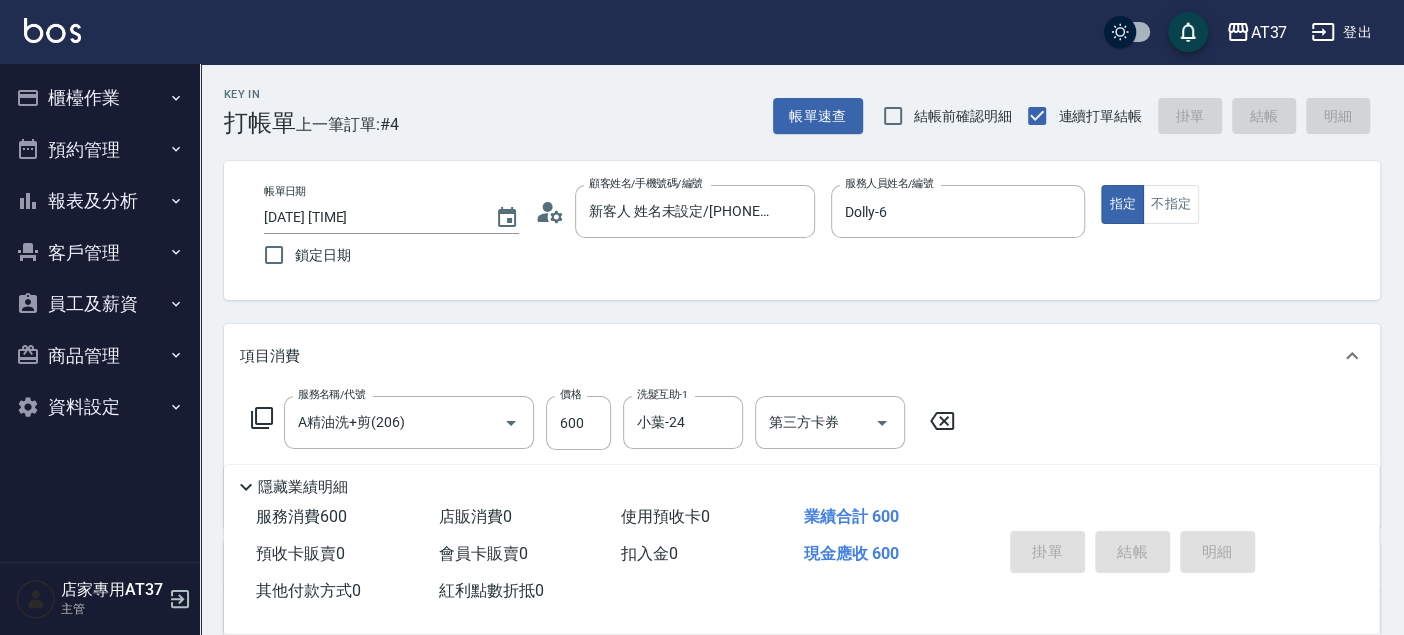 type 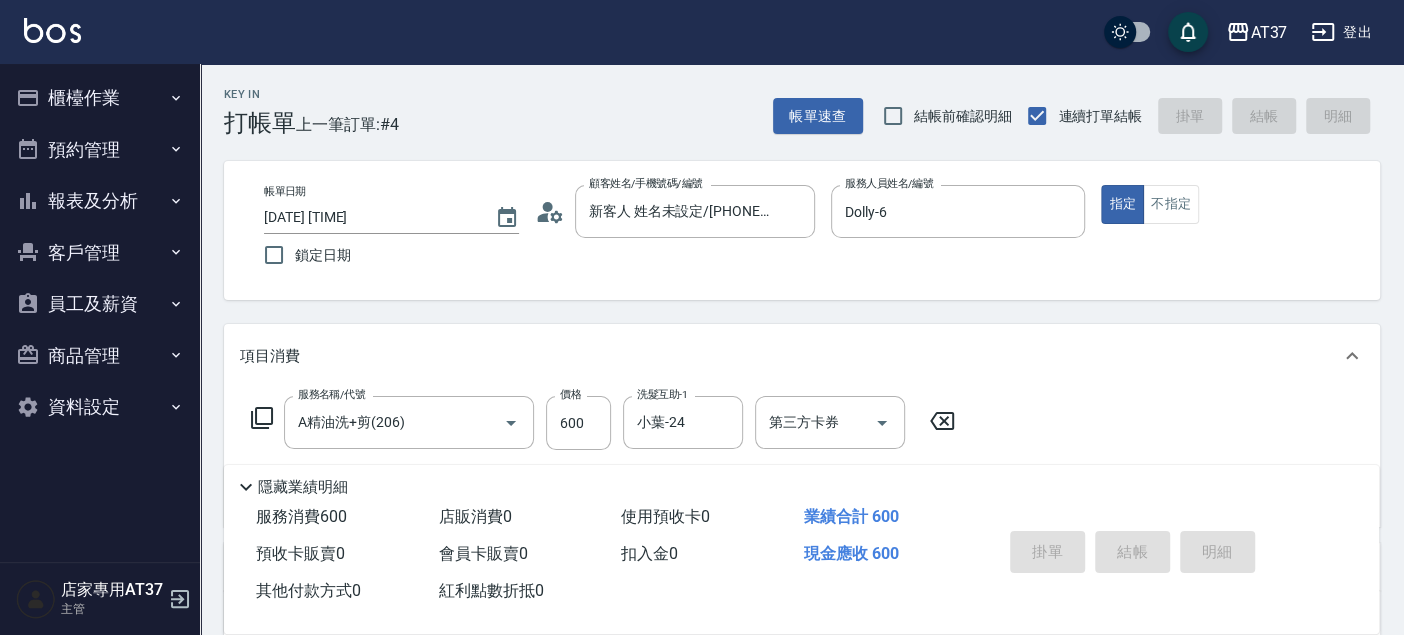 type 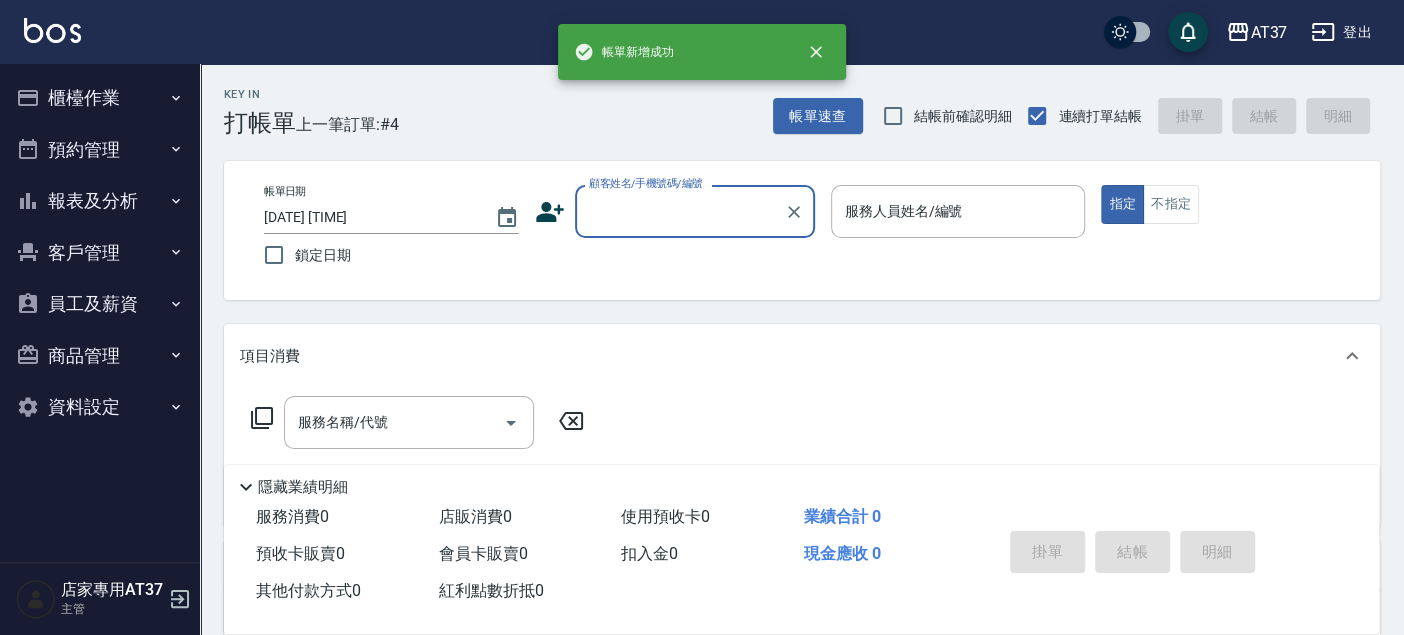 scroll, scrollTop: 0, scrollLeft: 0, axis: both 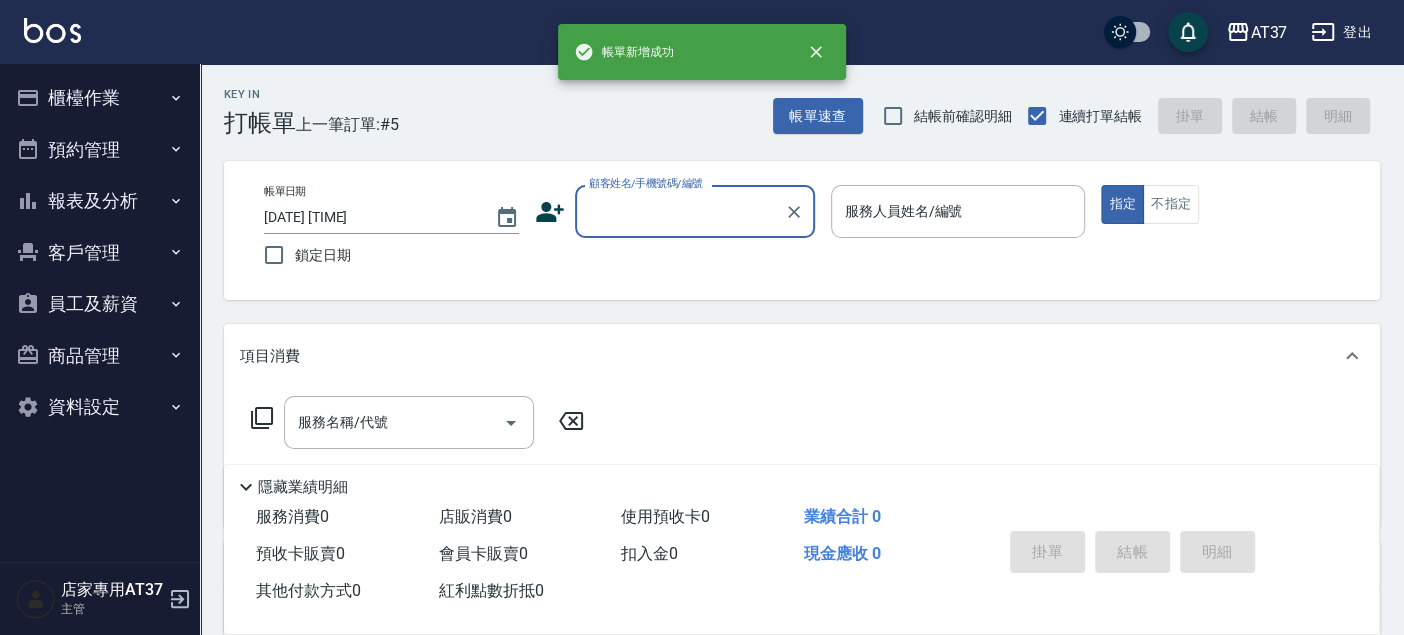 click on "報表及分析" at bounding box center [100, 201] 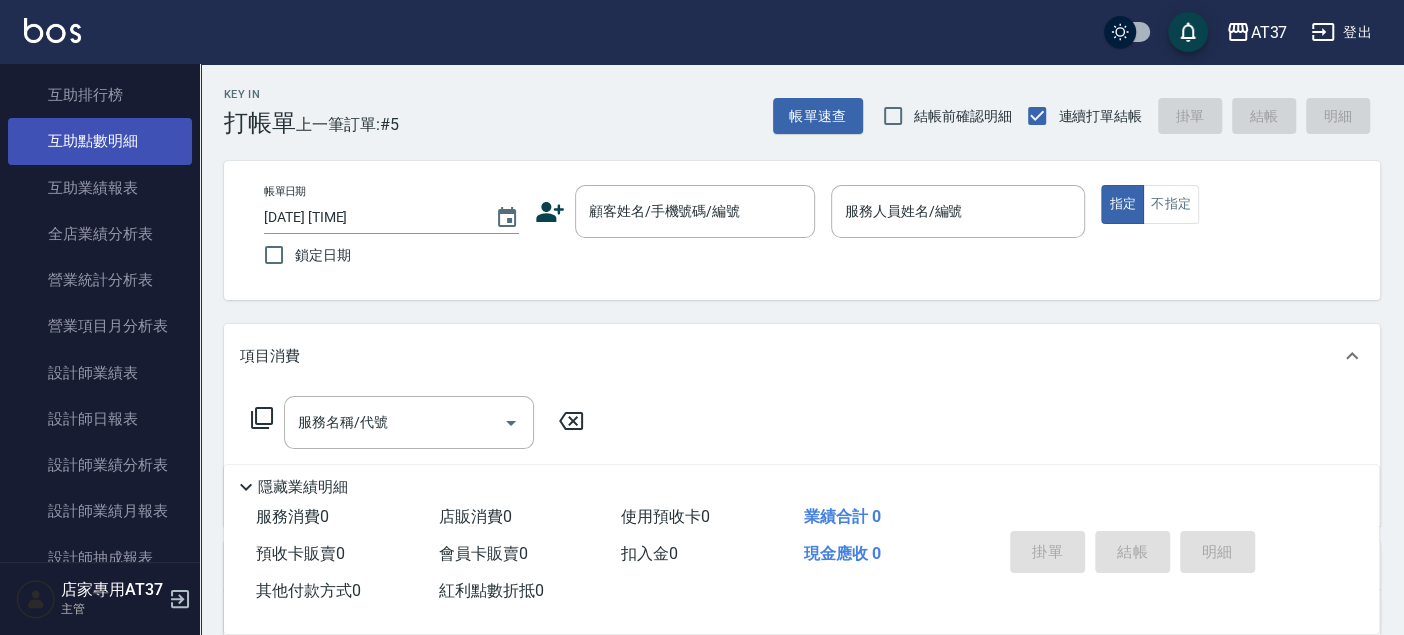 scroll, scrollTop: 444, scrollLeft: 0, axis: vertical 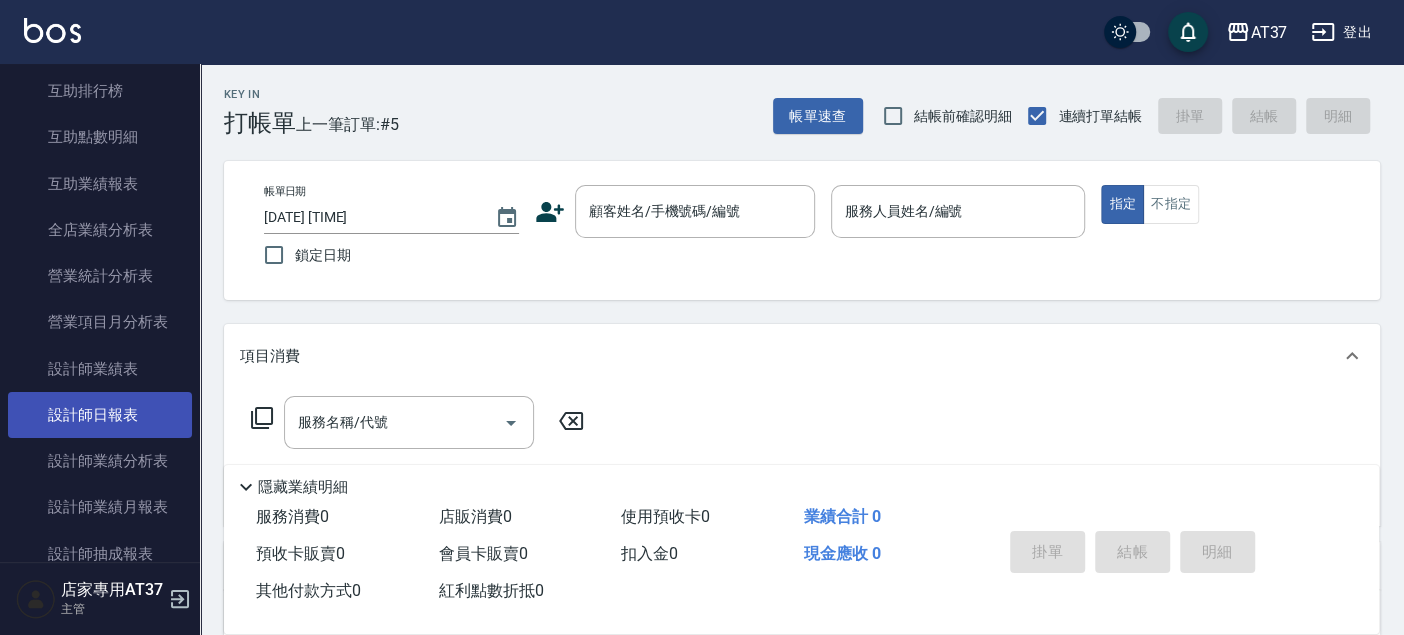 click on "設計師日報表" at bounding box center (100, 415) 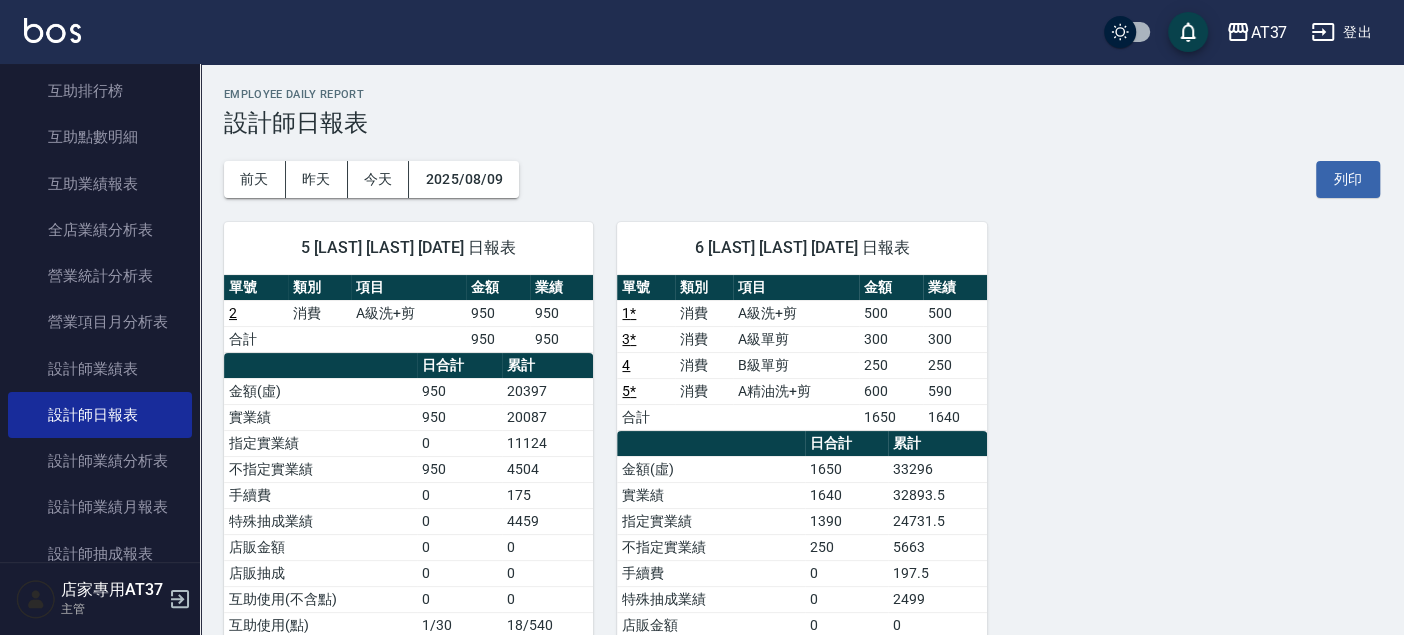 scroll, scrollTop: 0, scrollLeft: 0, axis: both 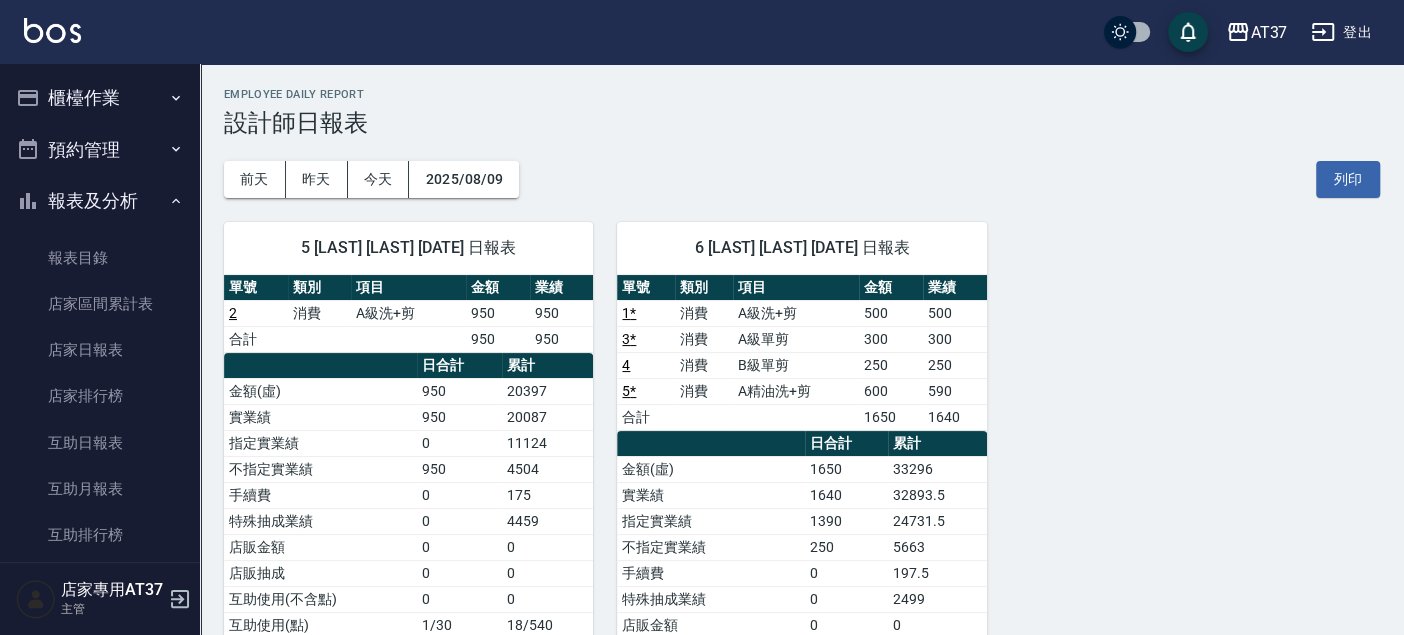 click on "櫃檯作業" at bounding box center [100, 98] 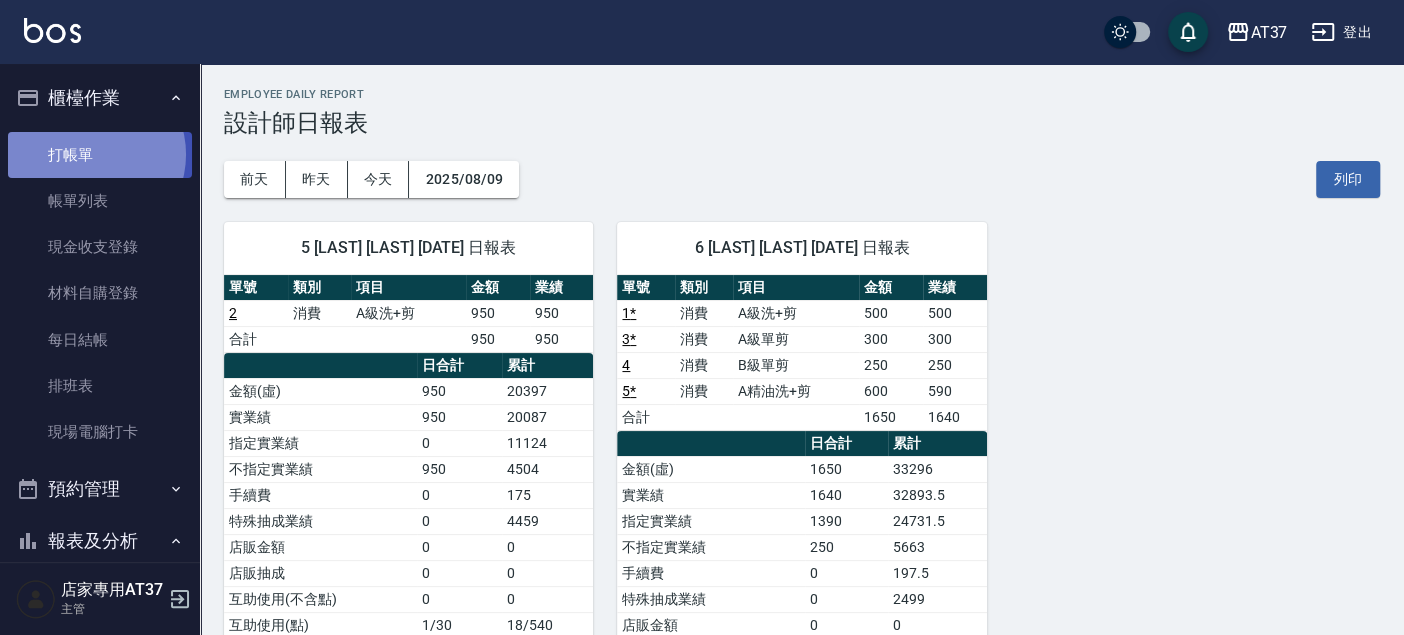 click on "打帳單" at bounding box center (100, 155) 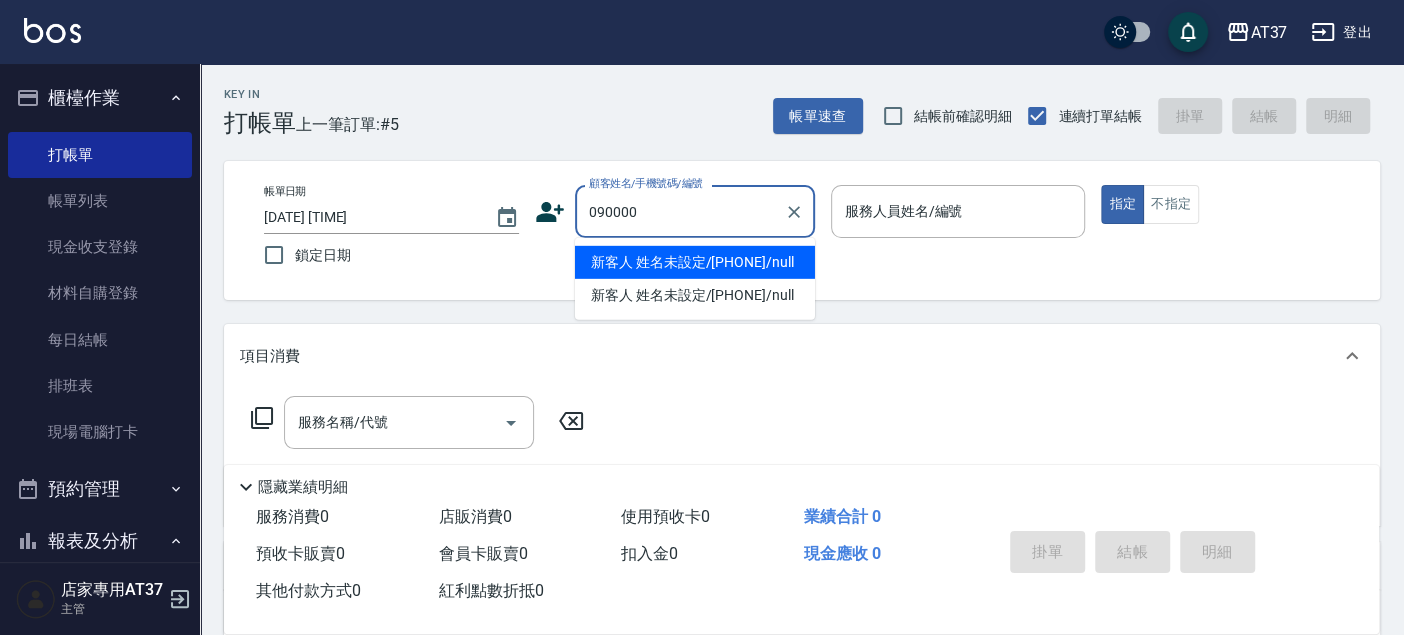 type on "新客人 姓名未設定/[PHONE]/null" 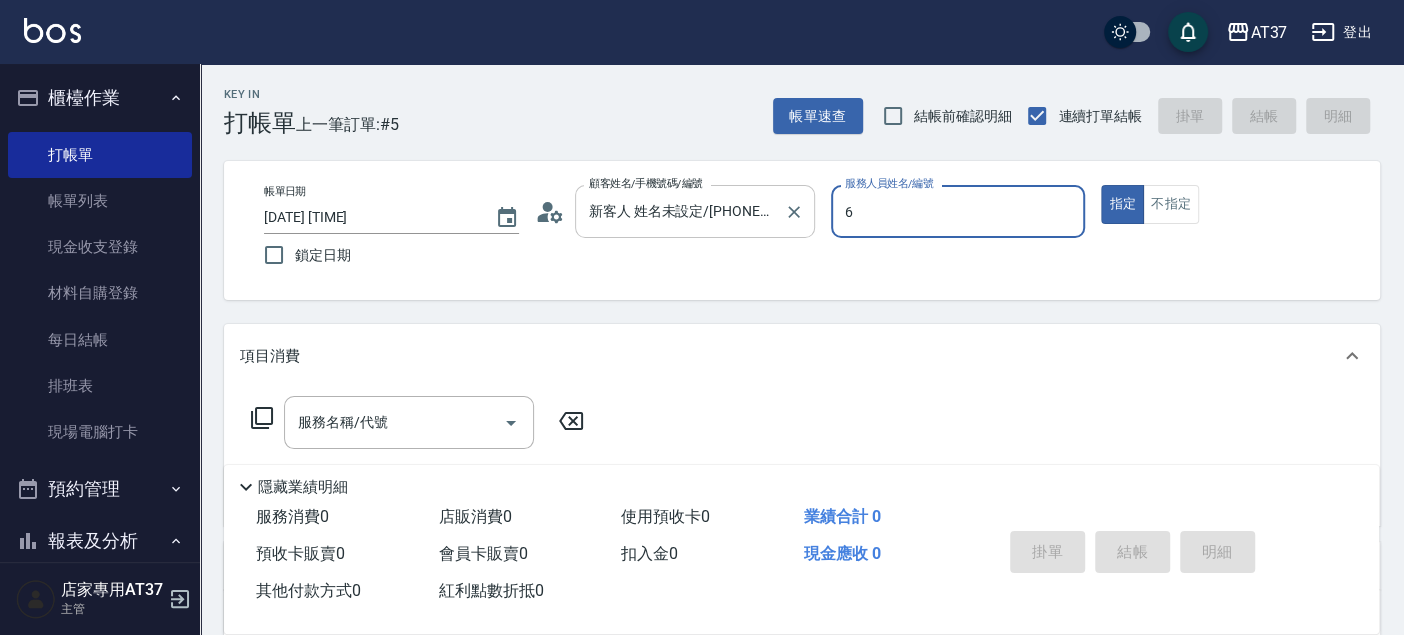type on "6" 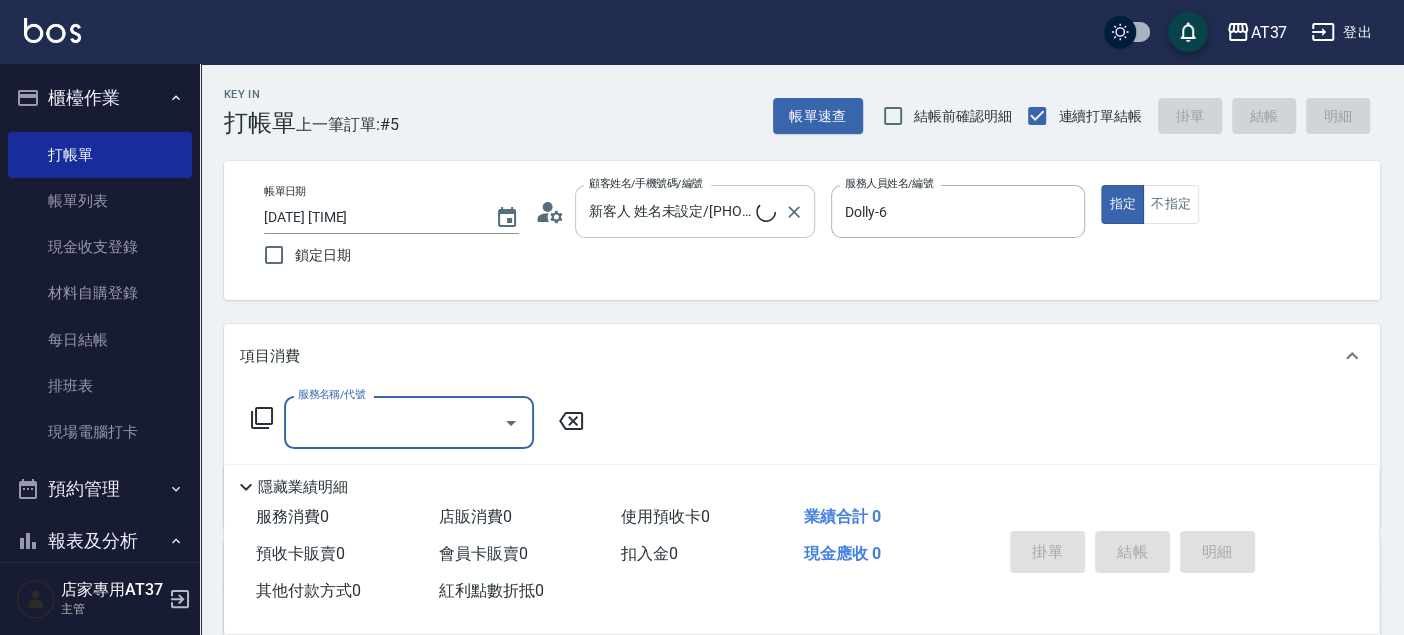 type on "新客人 姓名未設定/[PHONE]/null" 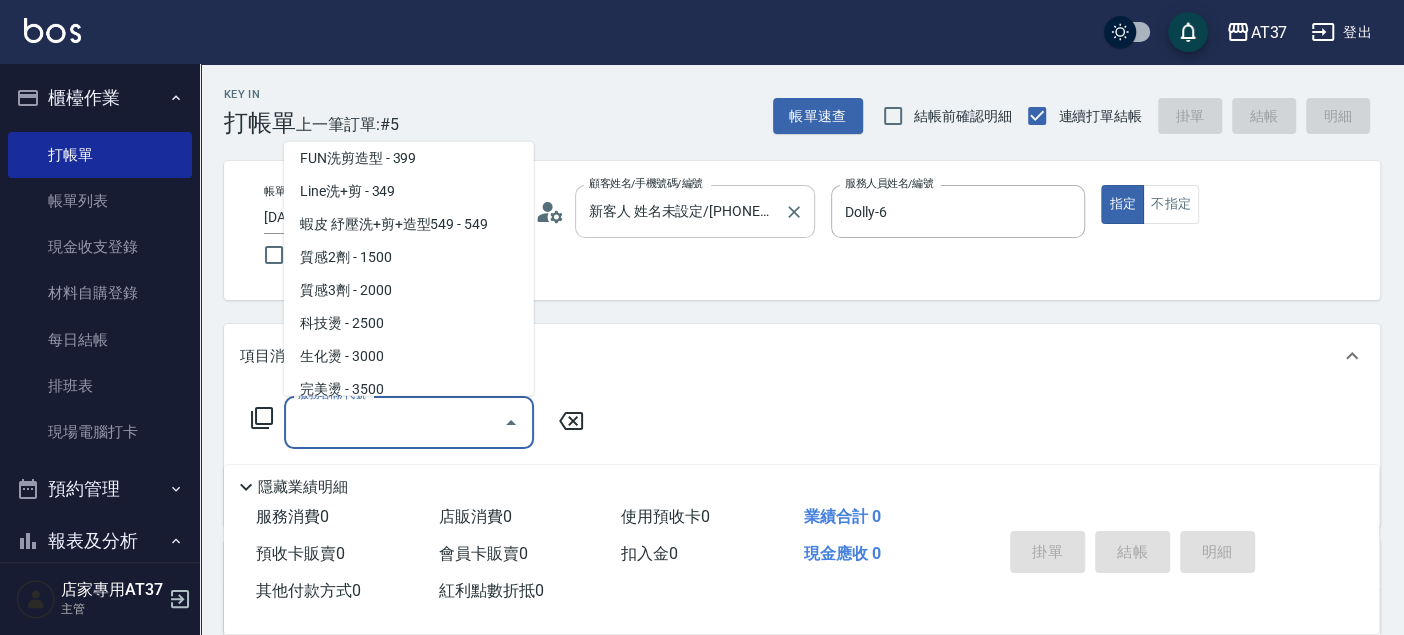 scroll, scrollTop: 589, scrollLeft: 0, axis: vertical 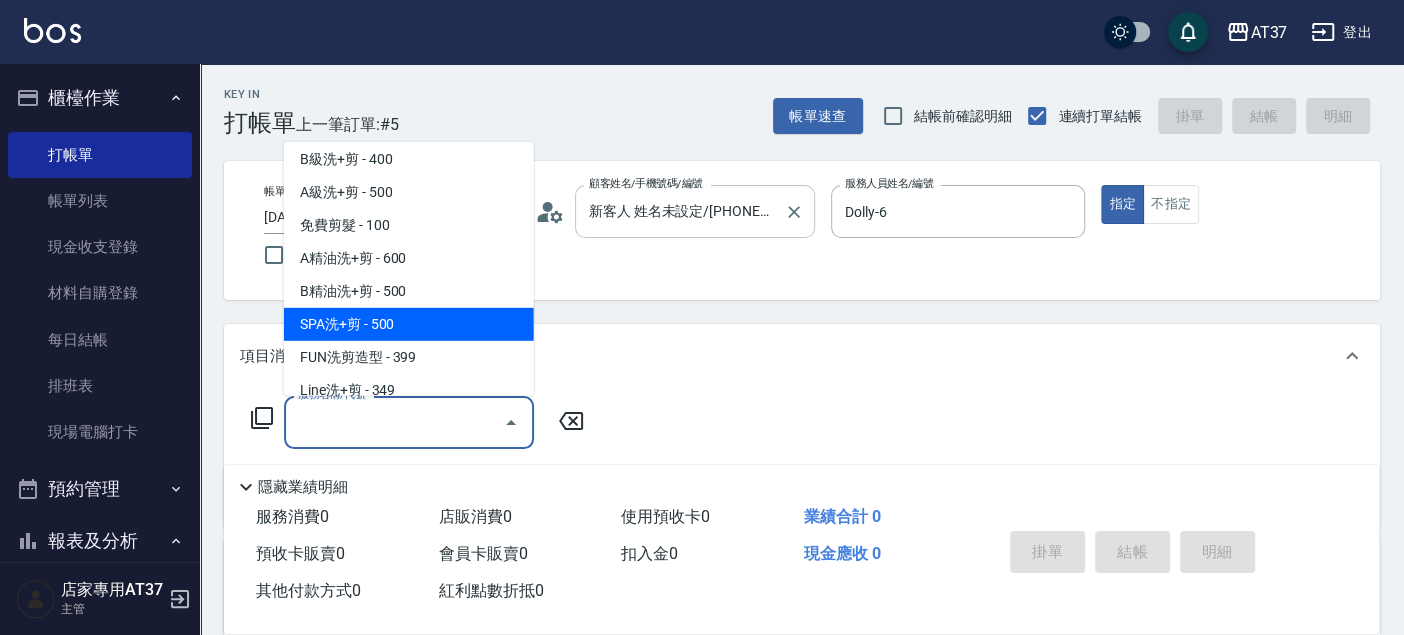 type on "SPA洗+剪(208)" 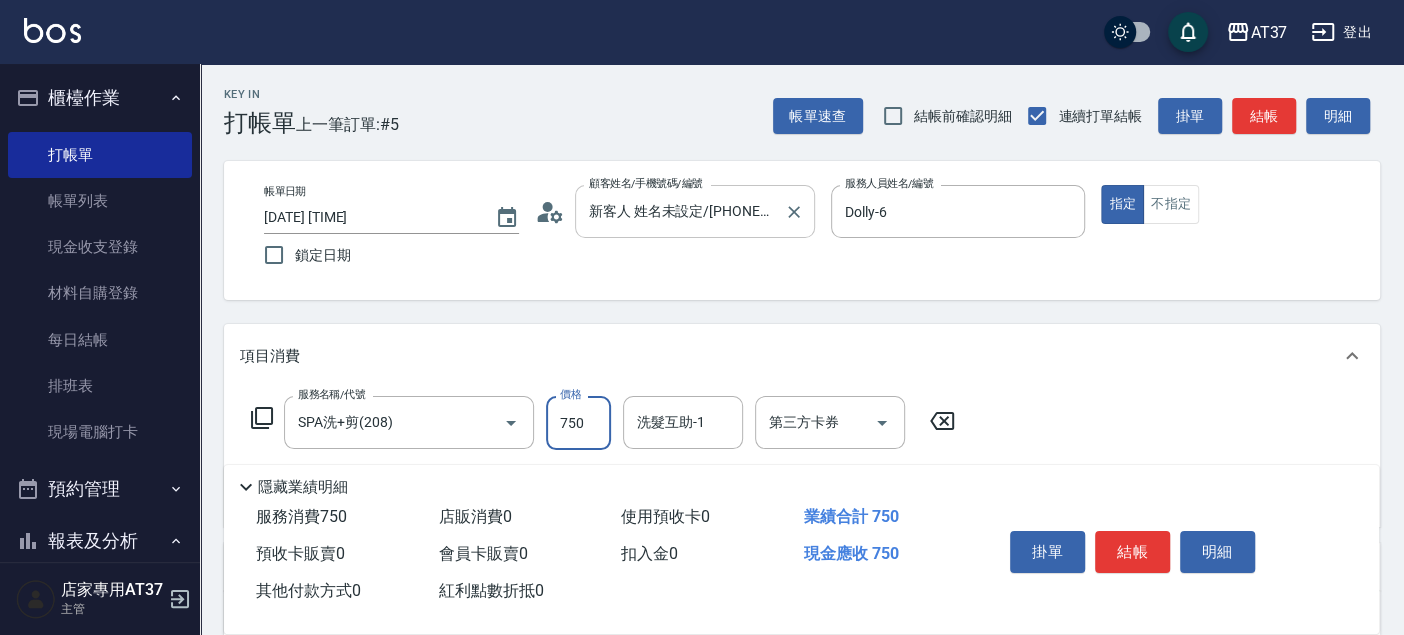 type on "750" 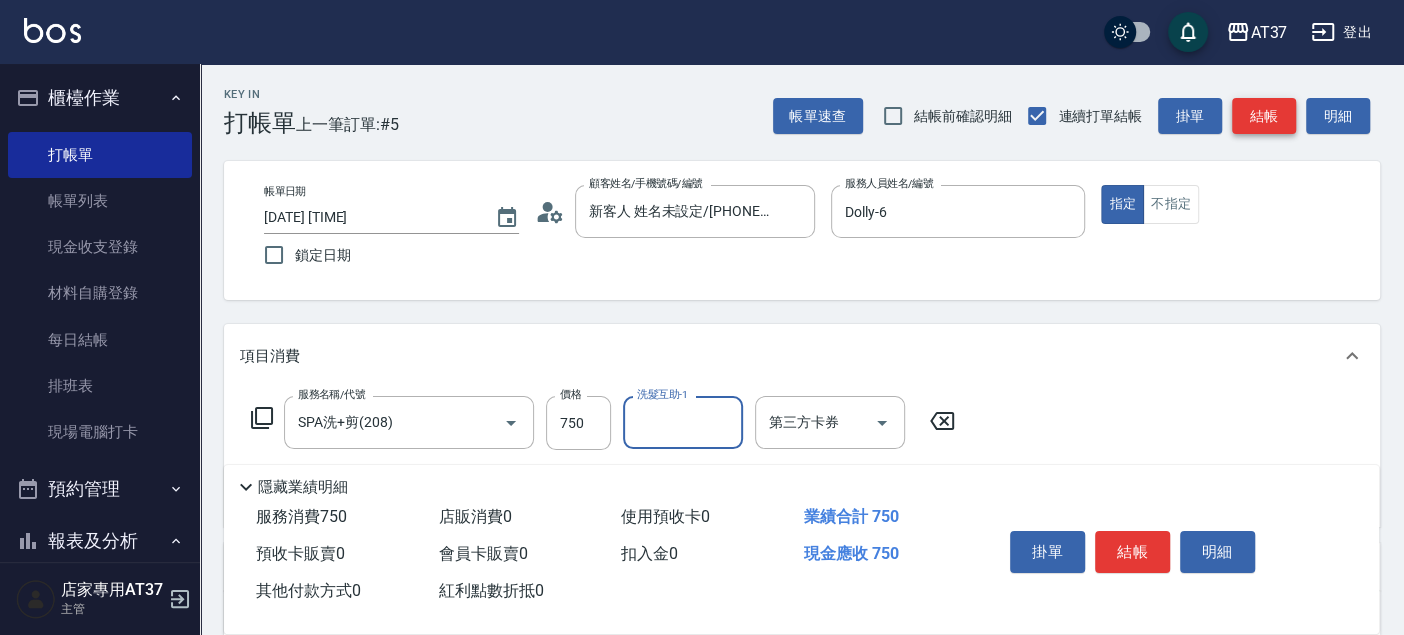 click on "結帳" at bounding box center (1264, 116) 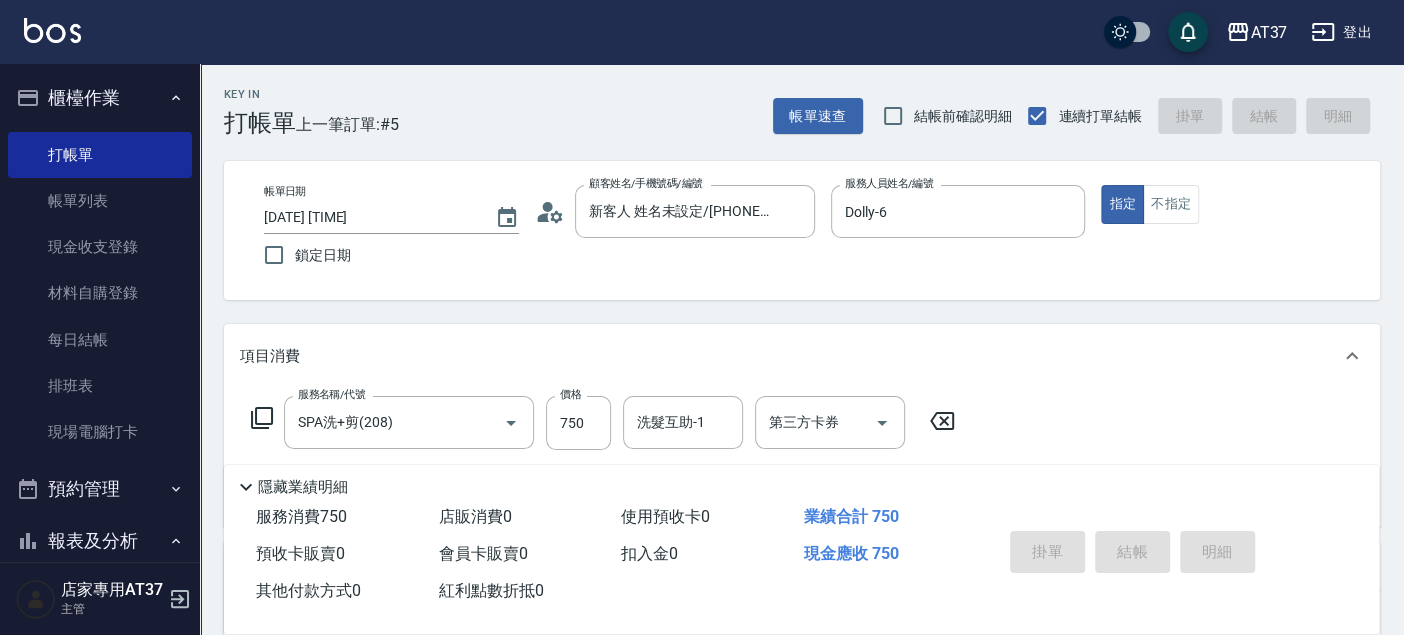 type on "[DATE] [TIME]" 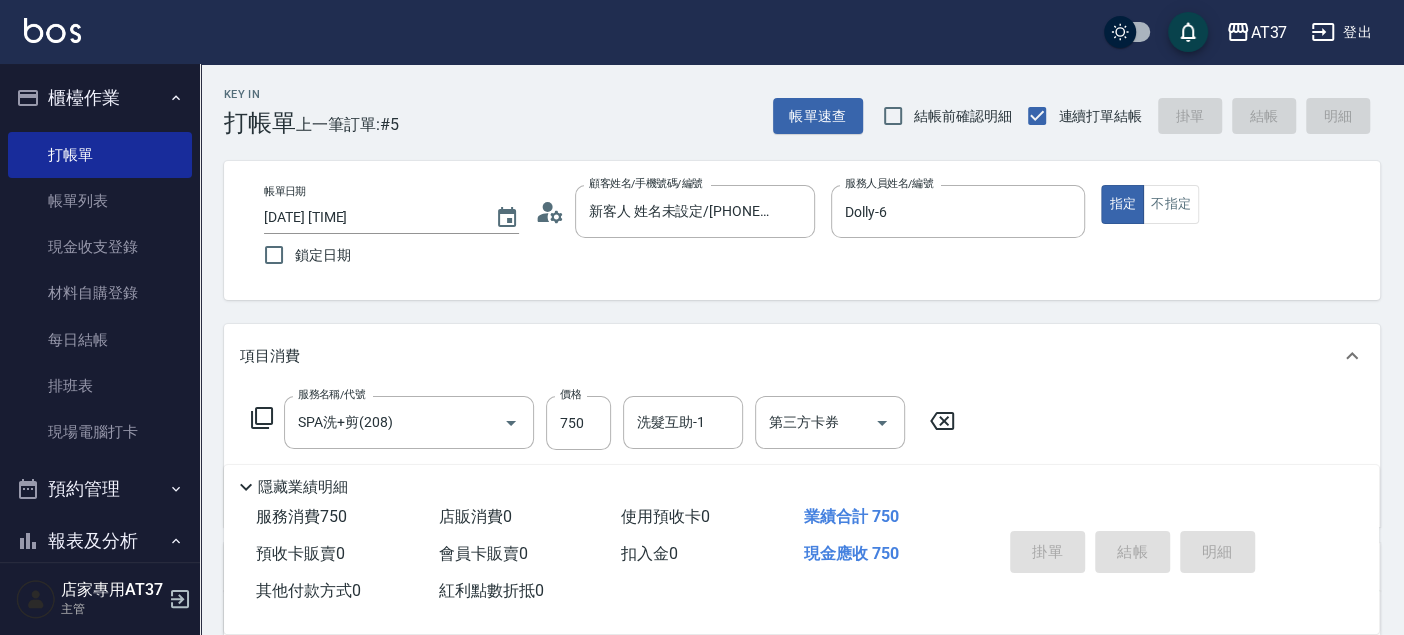 type 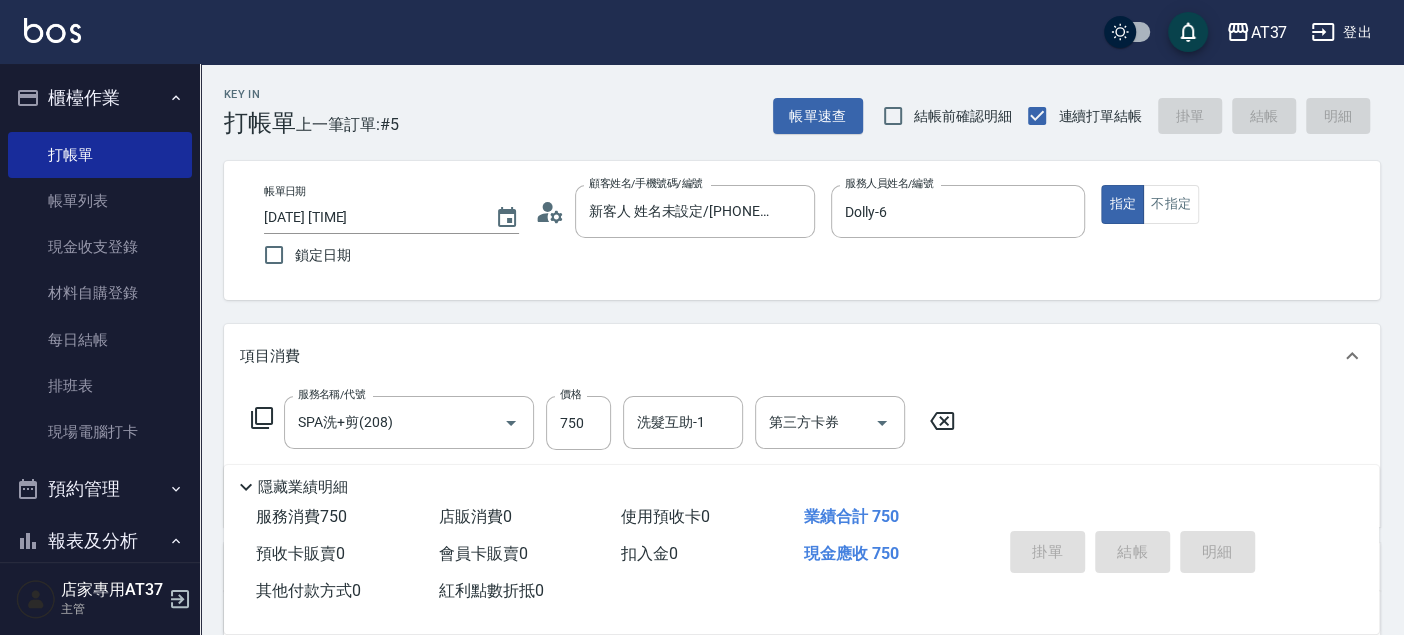 type 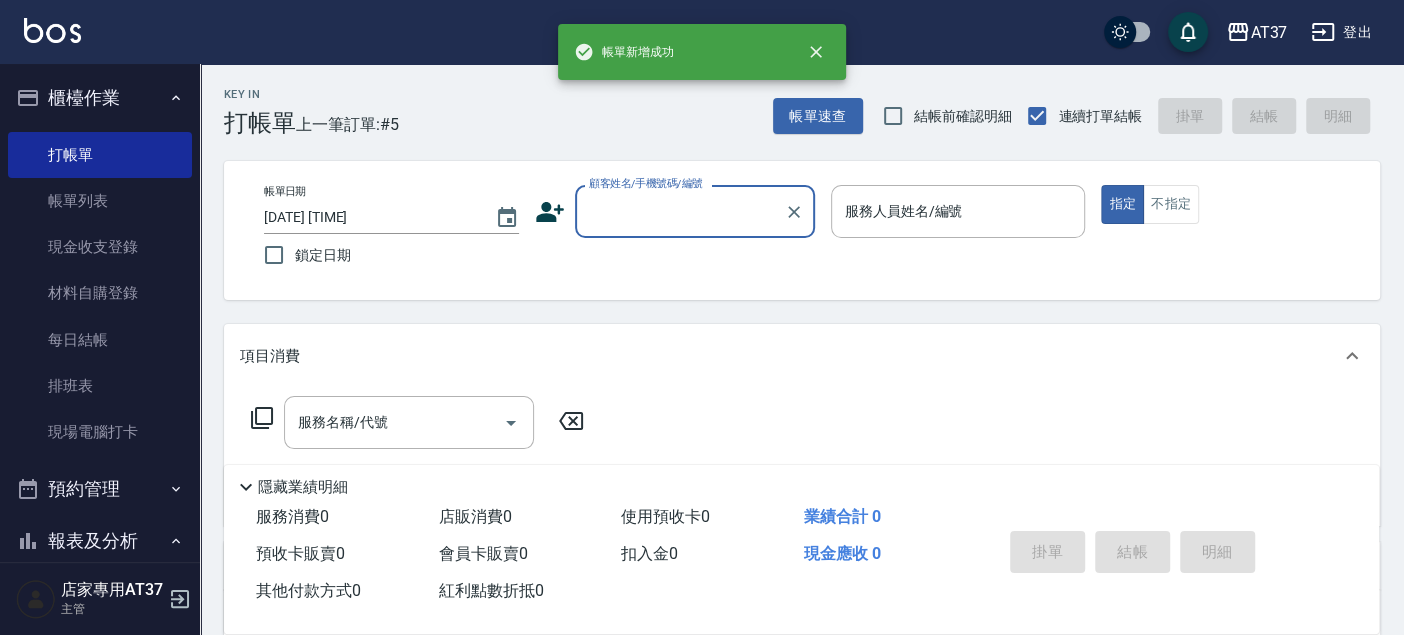 scroll, scrollTop: 0, scrollLeft: 0, axis: both 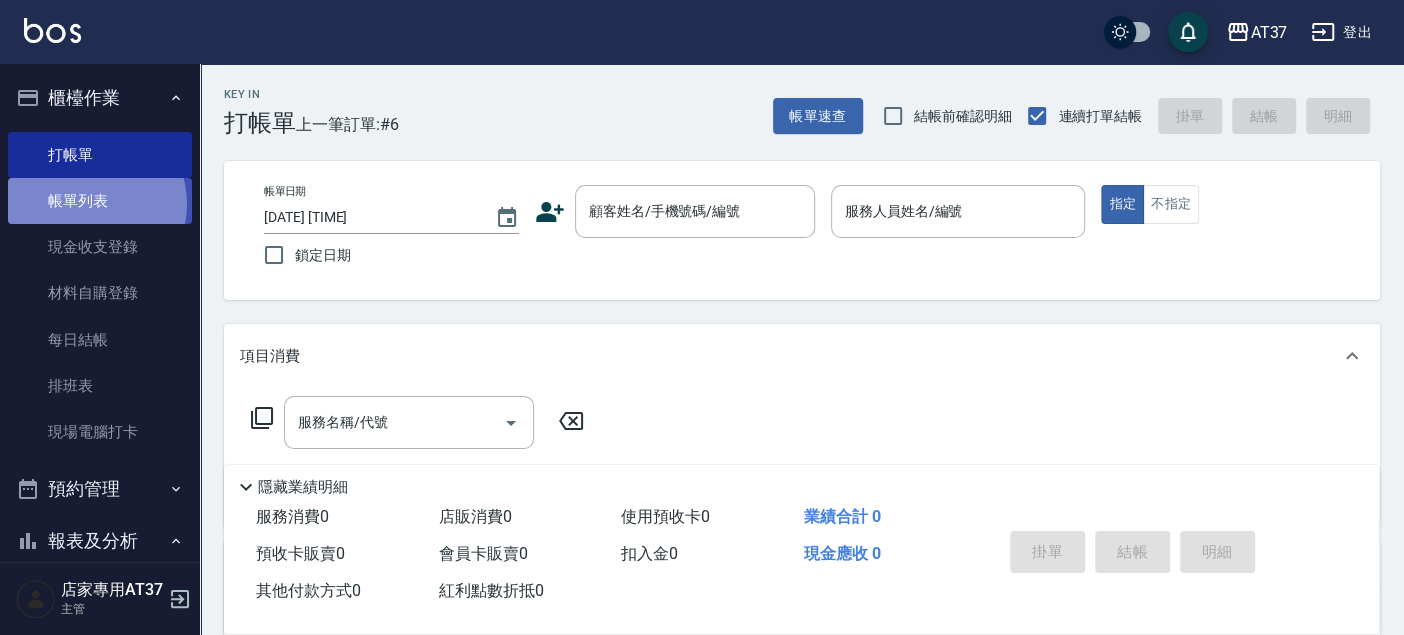 click on "帳單列表" at bounding box center (100, 201) 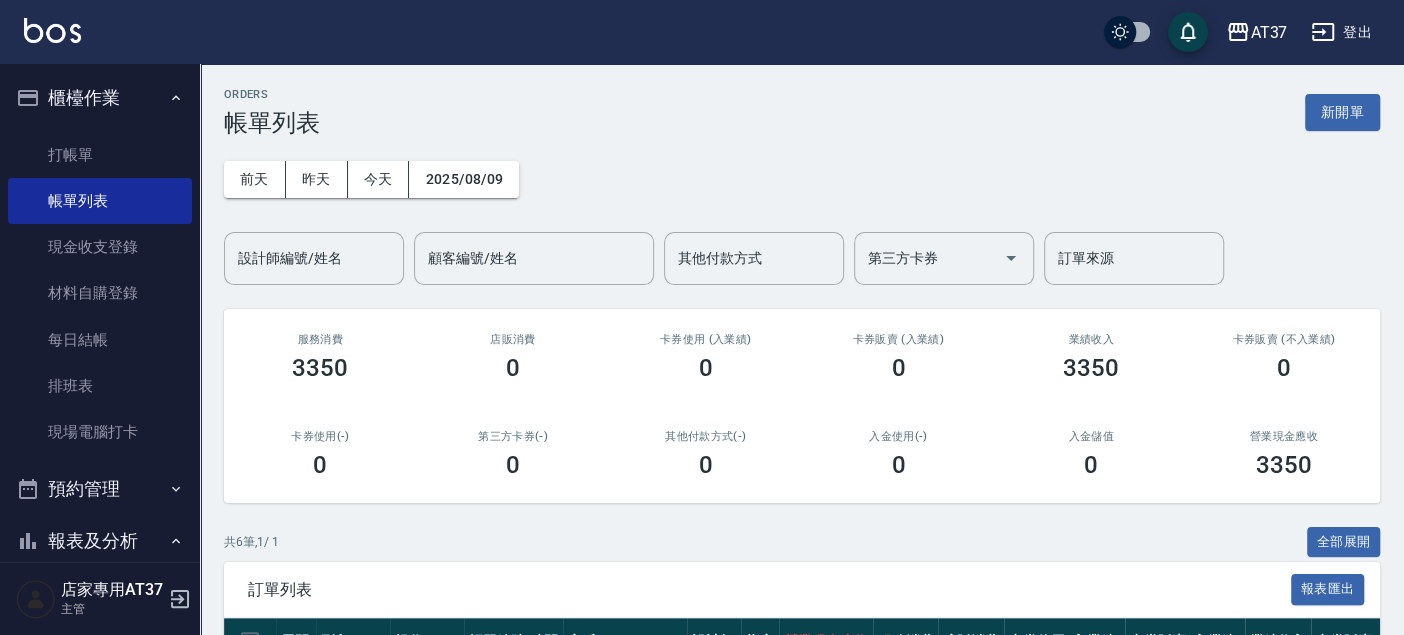 scroll, scrollTop: 111, scrollLeft: 0, axis: vertical 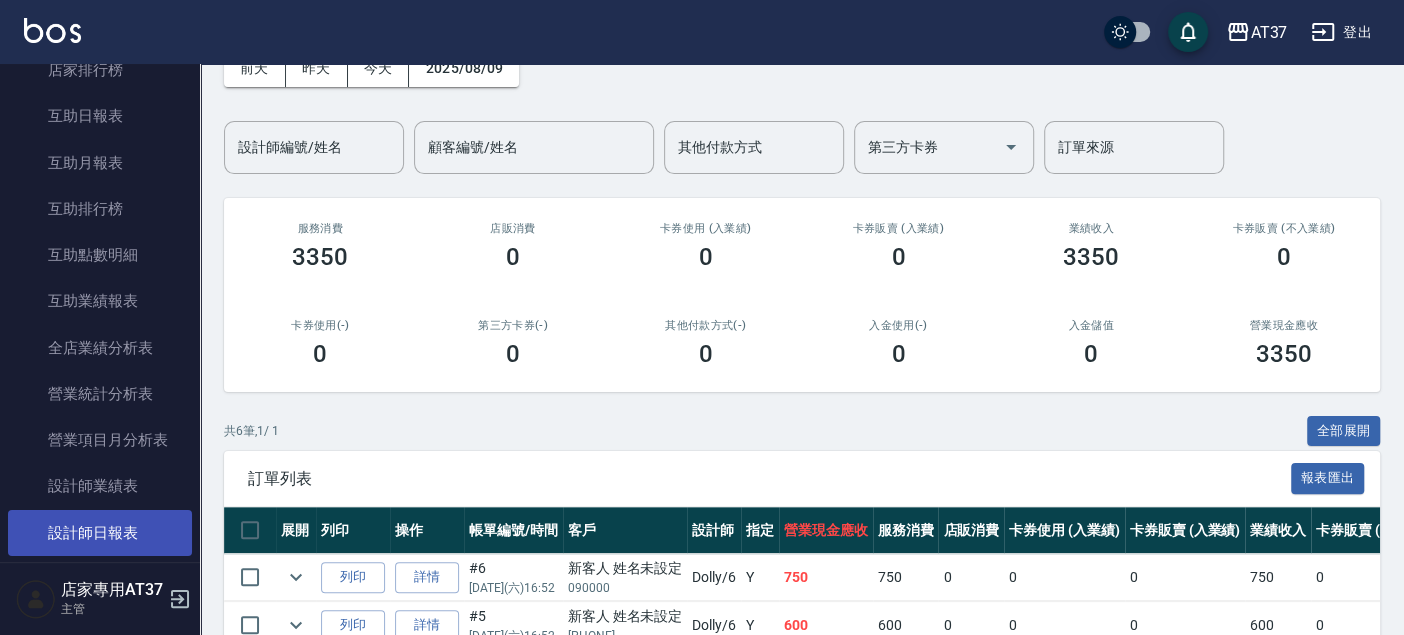 click on "設計師日報表" at bounding box center (100, 533) 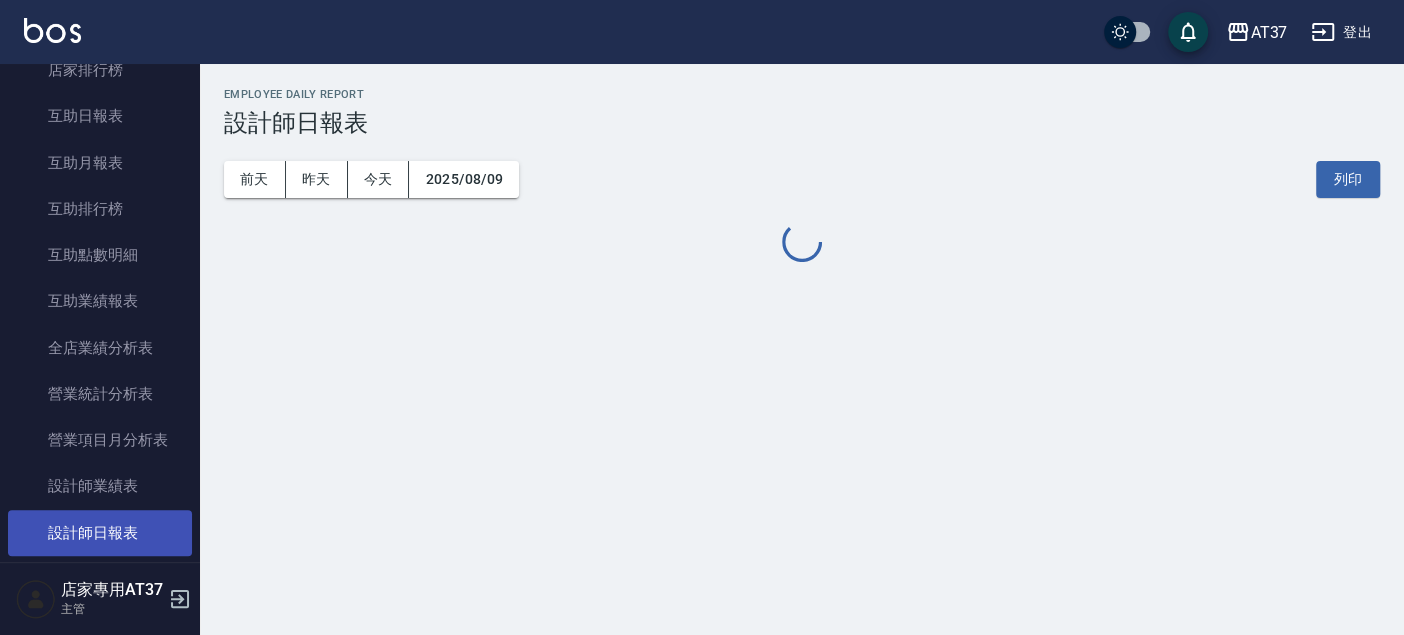 scroll, scrollTop: 0, scrollLeft: 0, axis: both 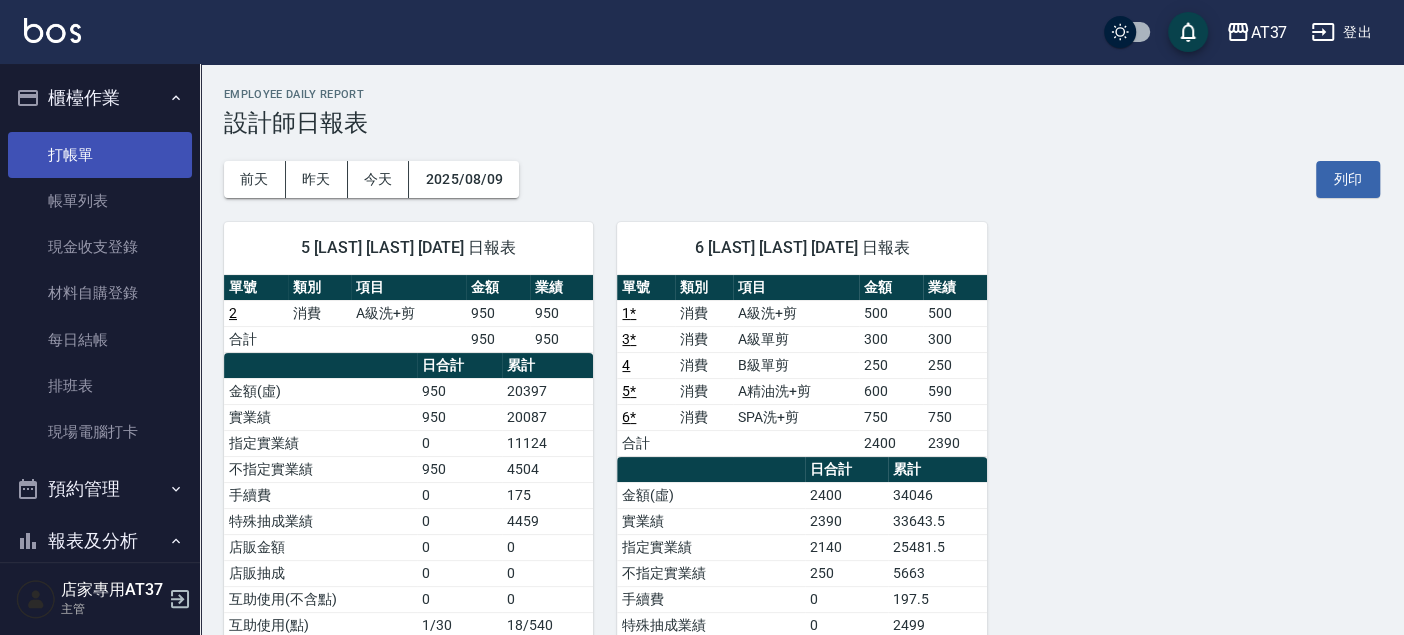 click on "打帳單" at bounding box center (100, 155) 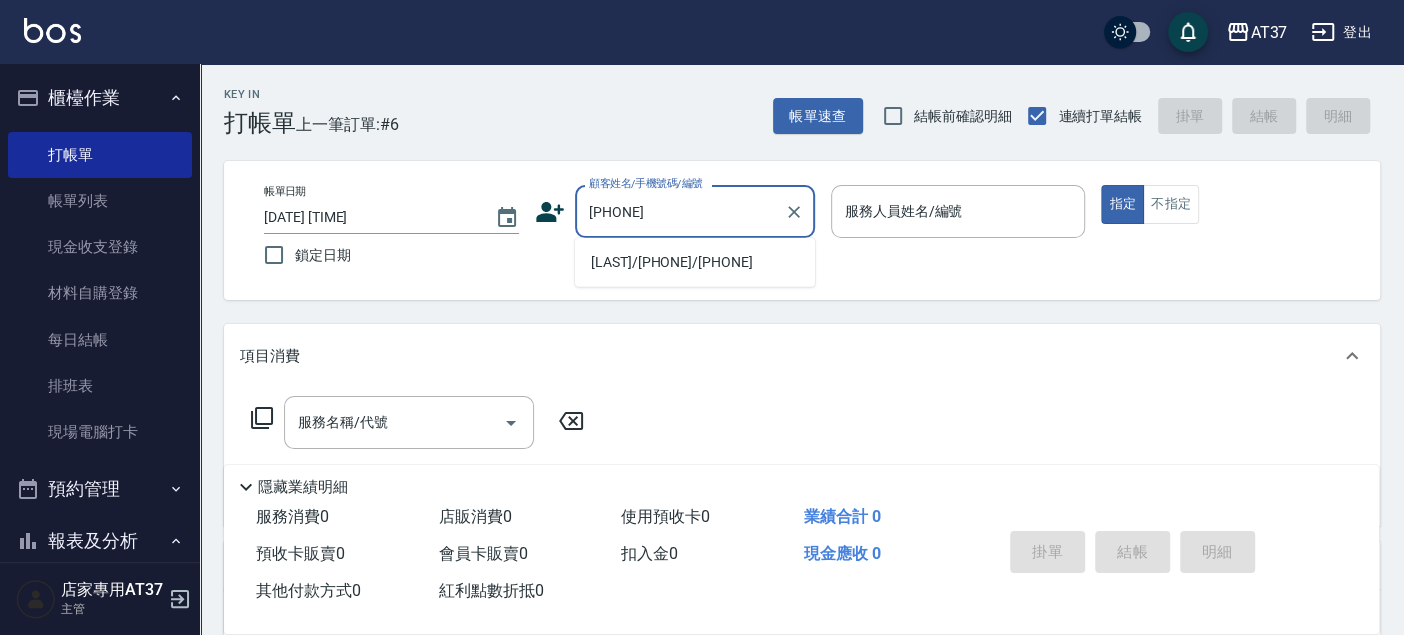 click on "[LAST]/[PHONE]/[PHONE]" at bounding box center [695, 262] 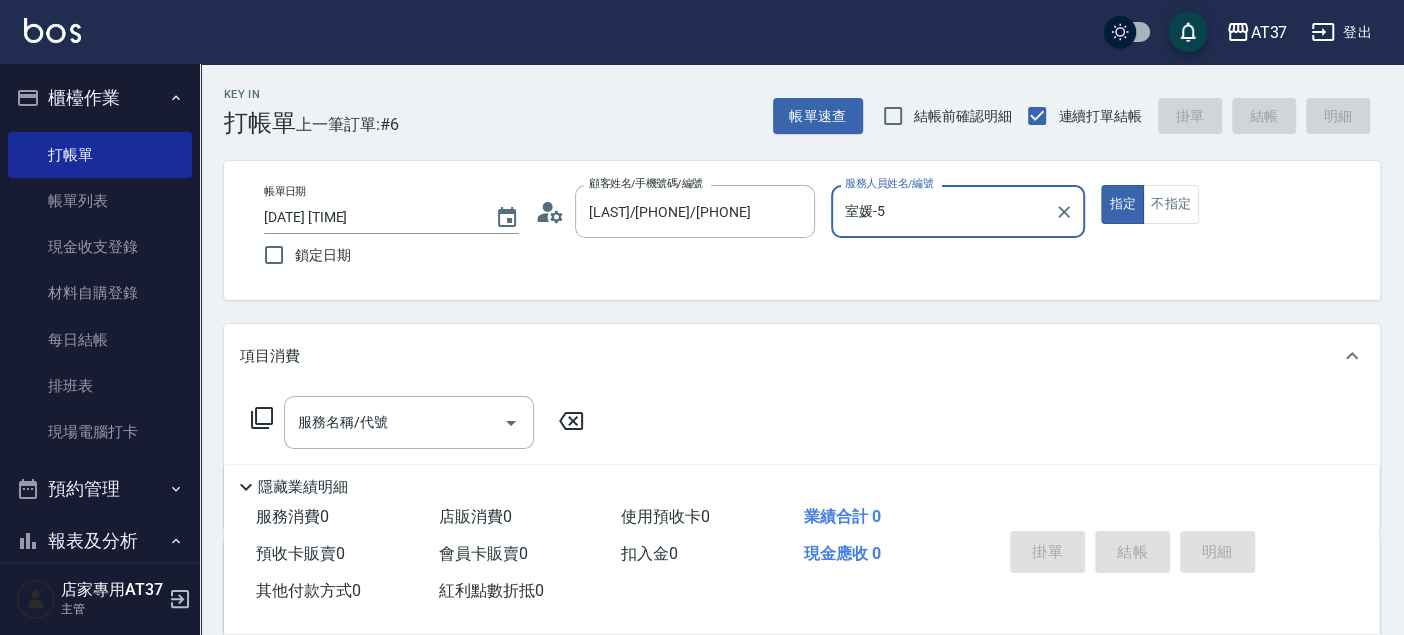 type on "室媛-5" 